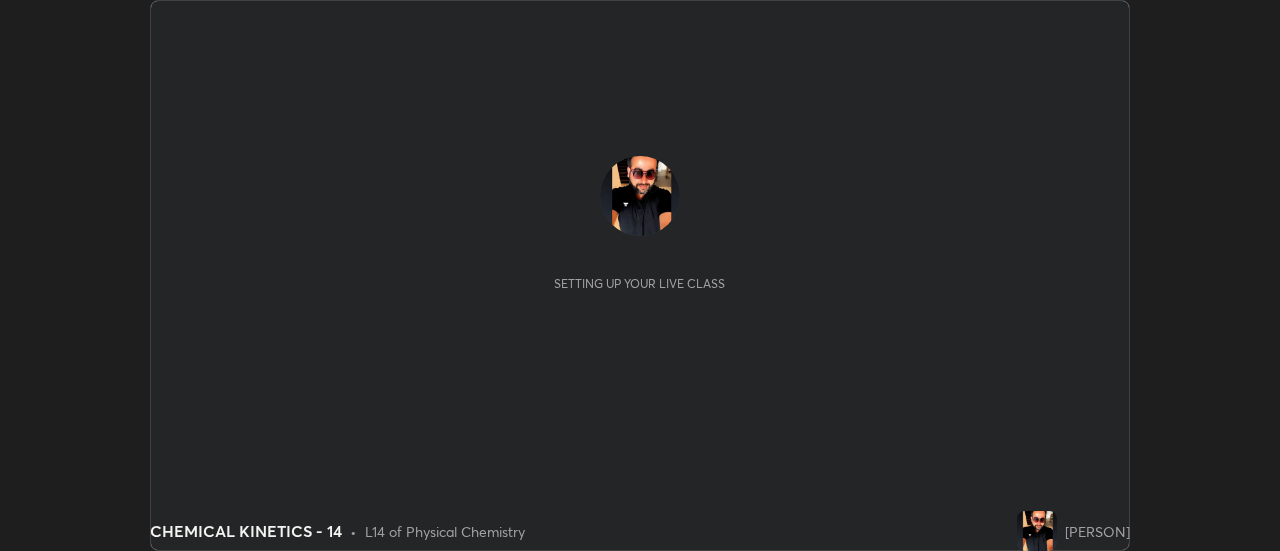 scroll, scrollTop: 0, scrollLeft: 0, axis: both 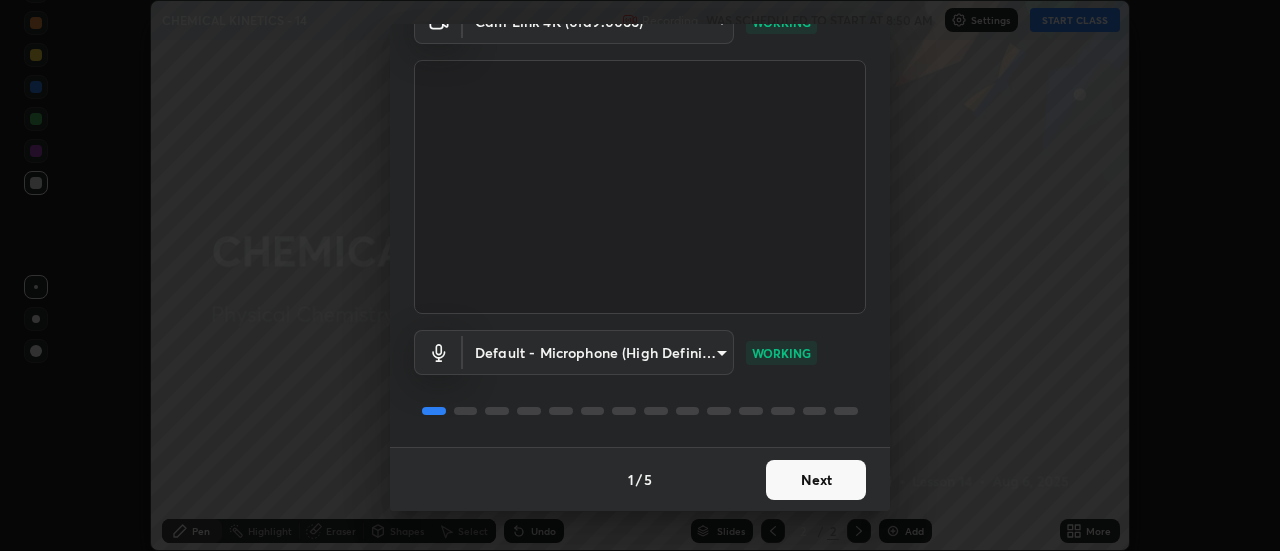 click on "Next" at bounding box center (816, 480) 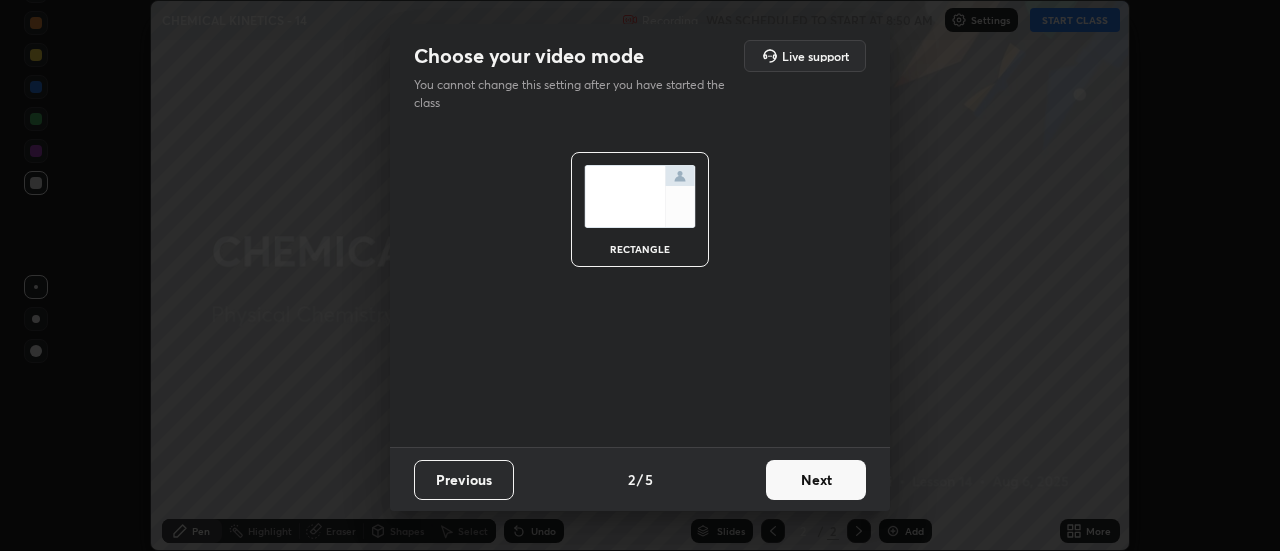 click on "Next" at bounding box center [816, 480] 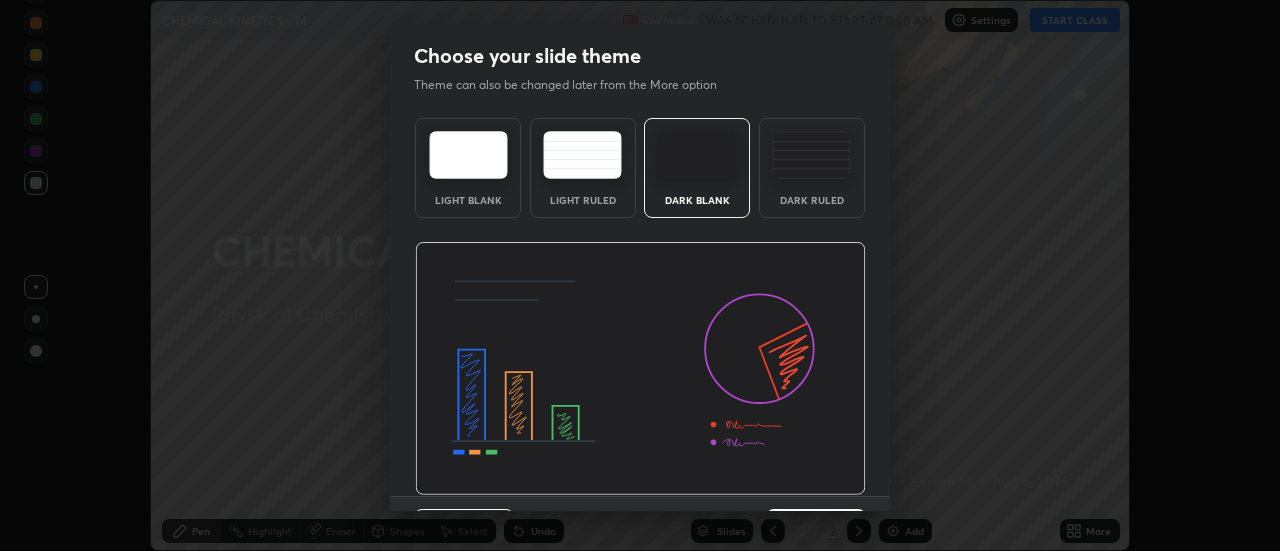 scroll, scrollTop: 49, scrollLeft: 0, axis: vertical 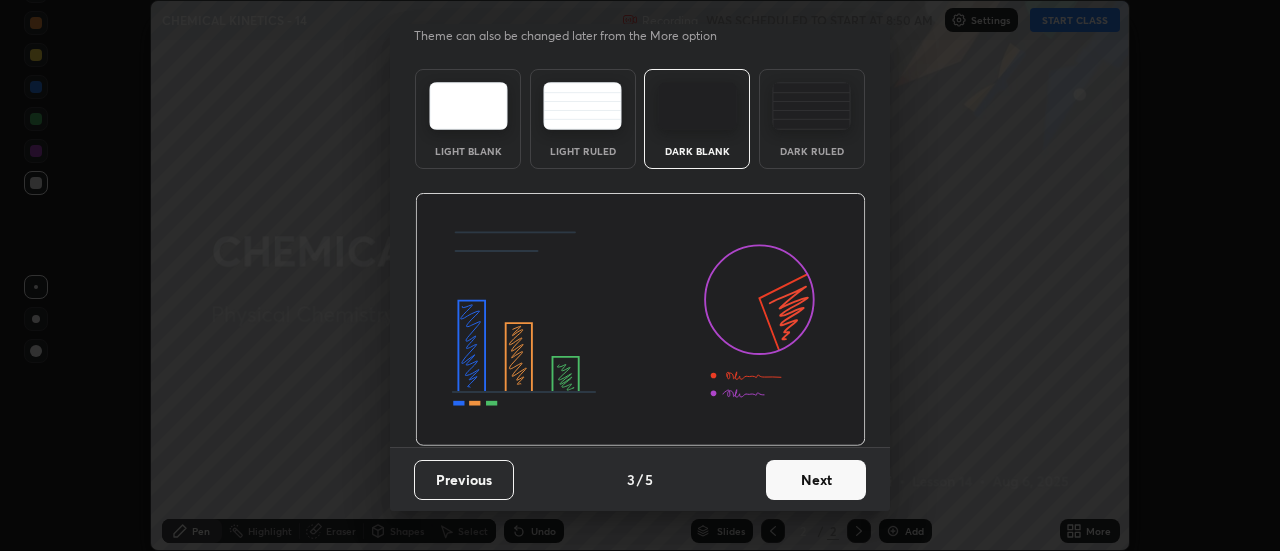 click on "Next" at bounding box center [816, 480] 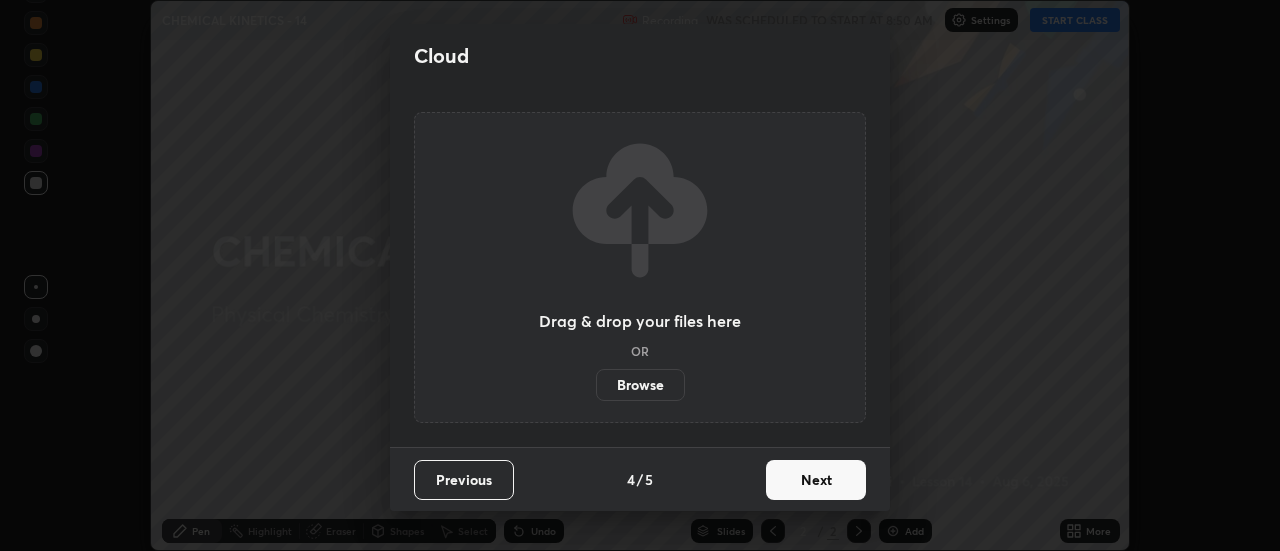 scroll, scrollTop: 0, scrollLeft: 0, axis: both 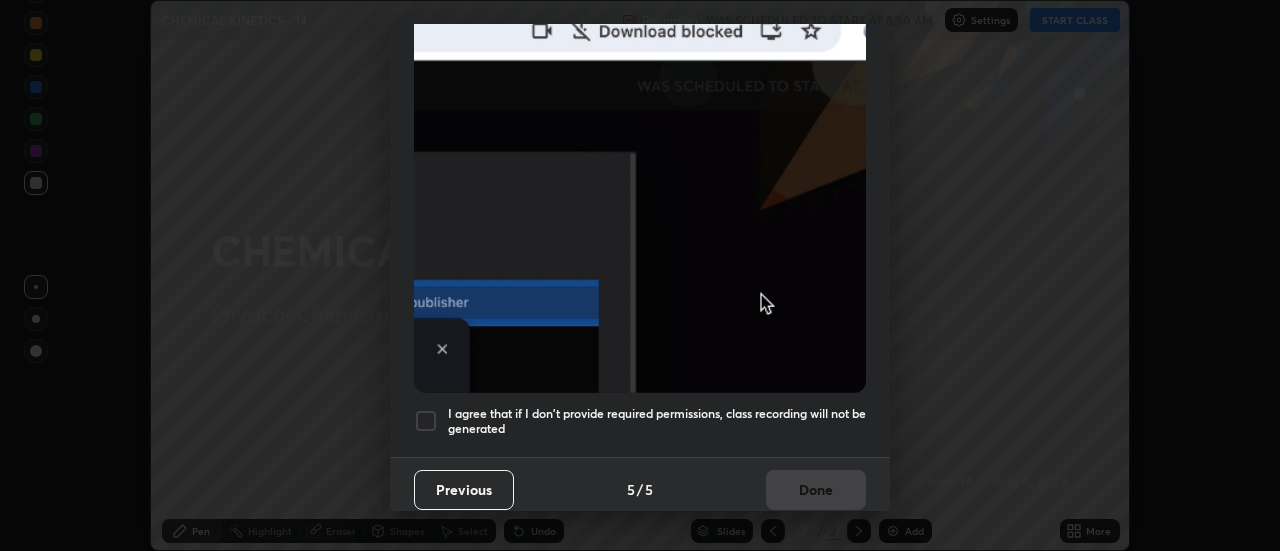 click on "I agree that if I don't provide required permissions, class recording will not be generated" at bounding box center (657, 421) 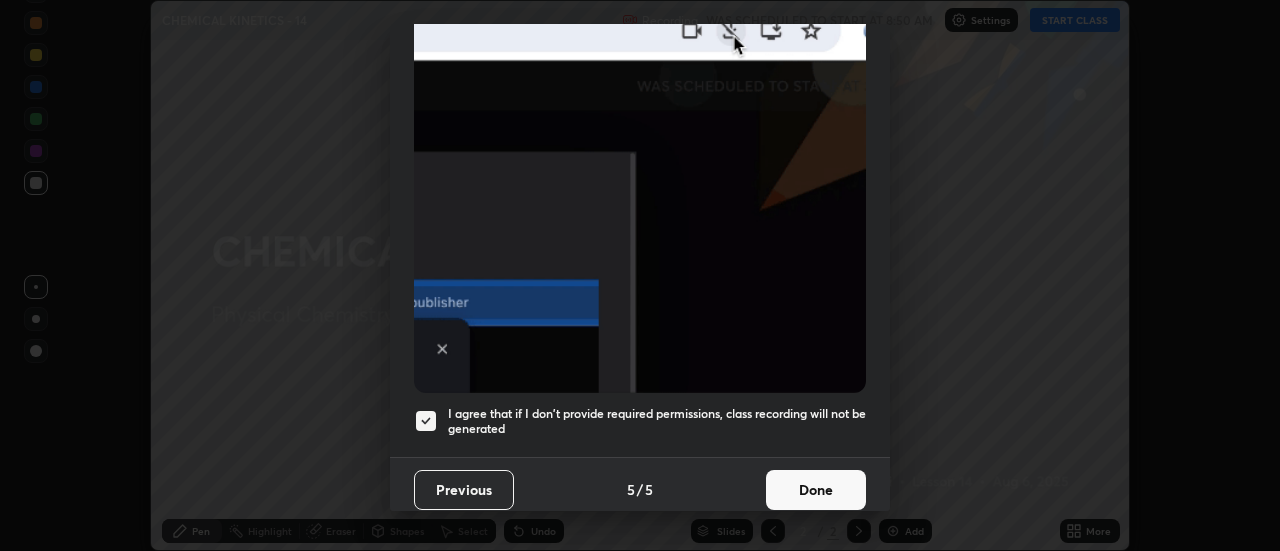 click on "Done" at bounding box center [816, 490] 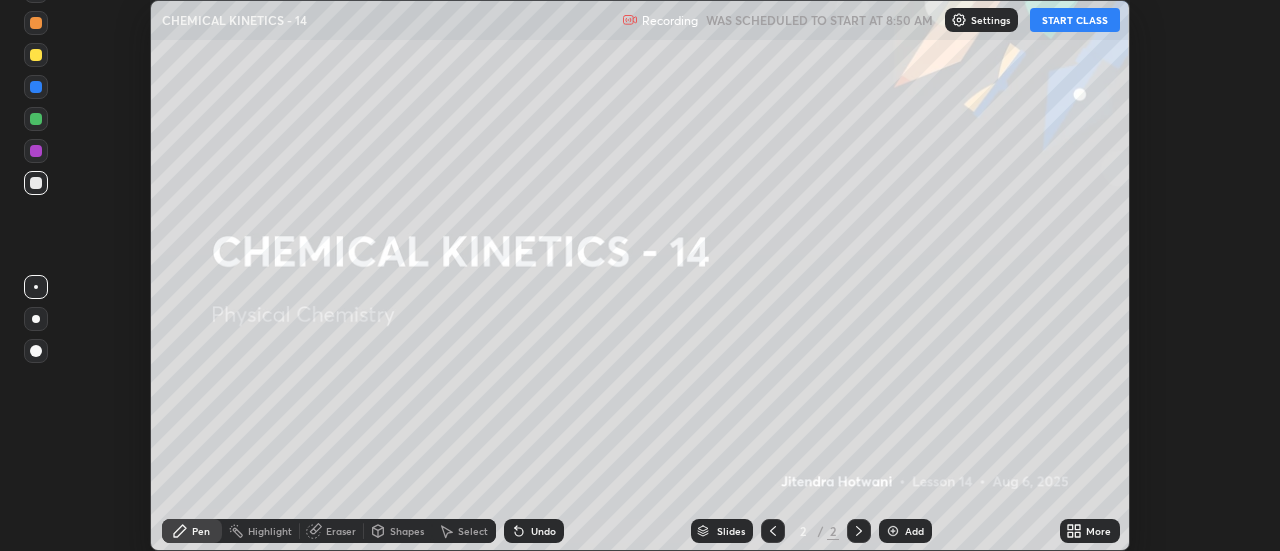 click on "START CLASS" at bounding box center (1075, 20) 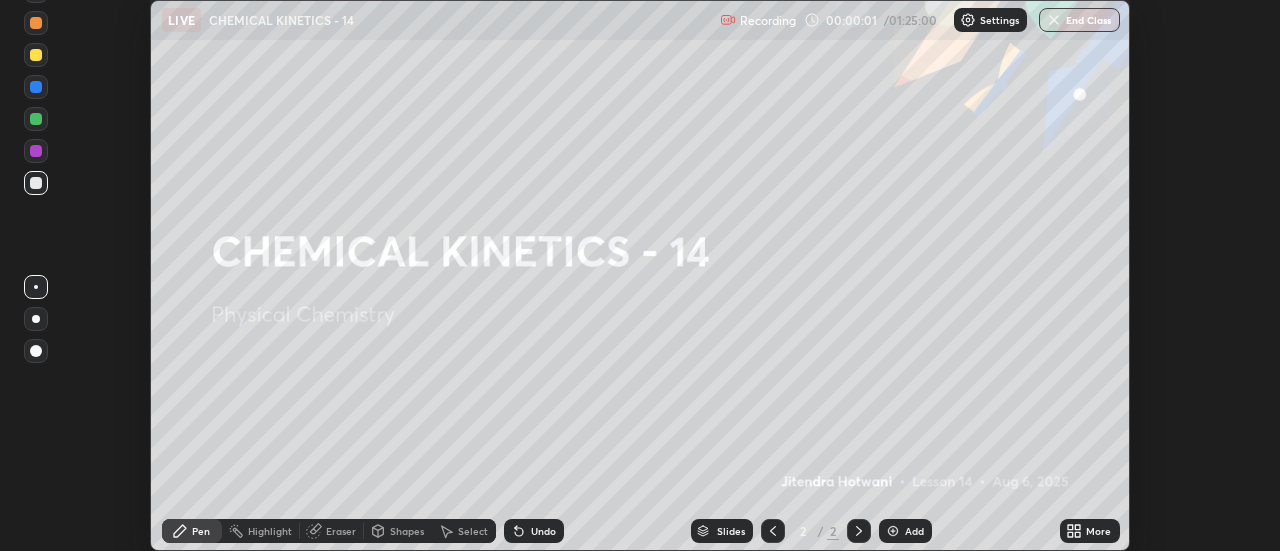 click 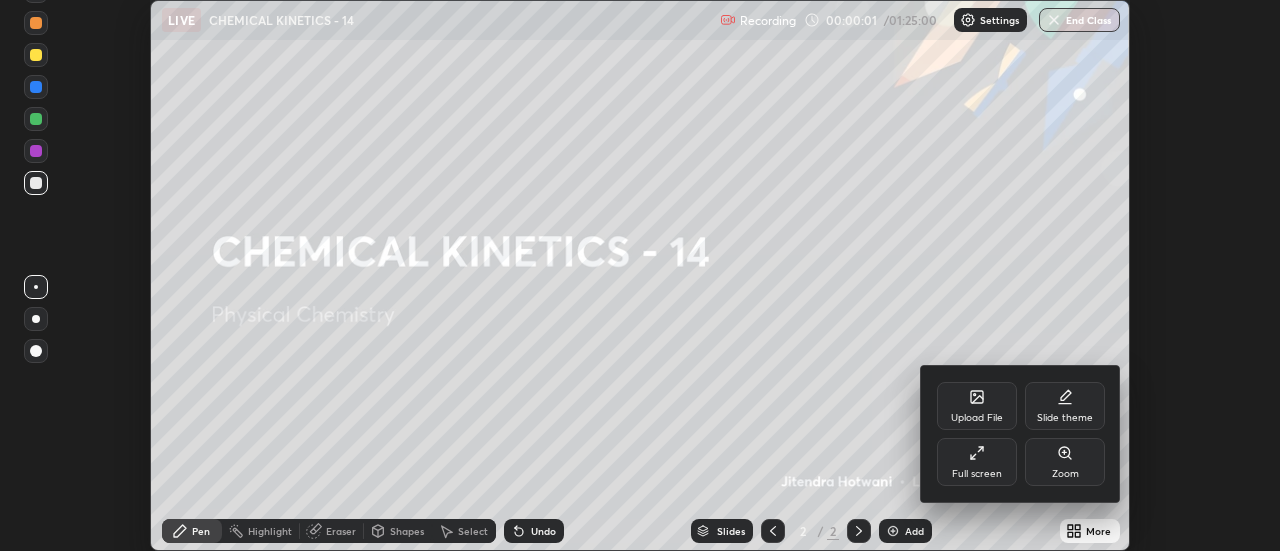 click on "Full screen" at bounding box center [977, 462] 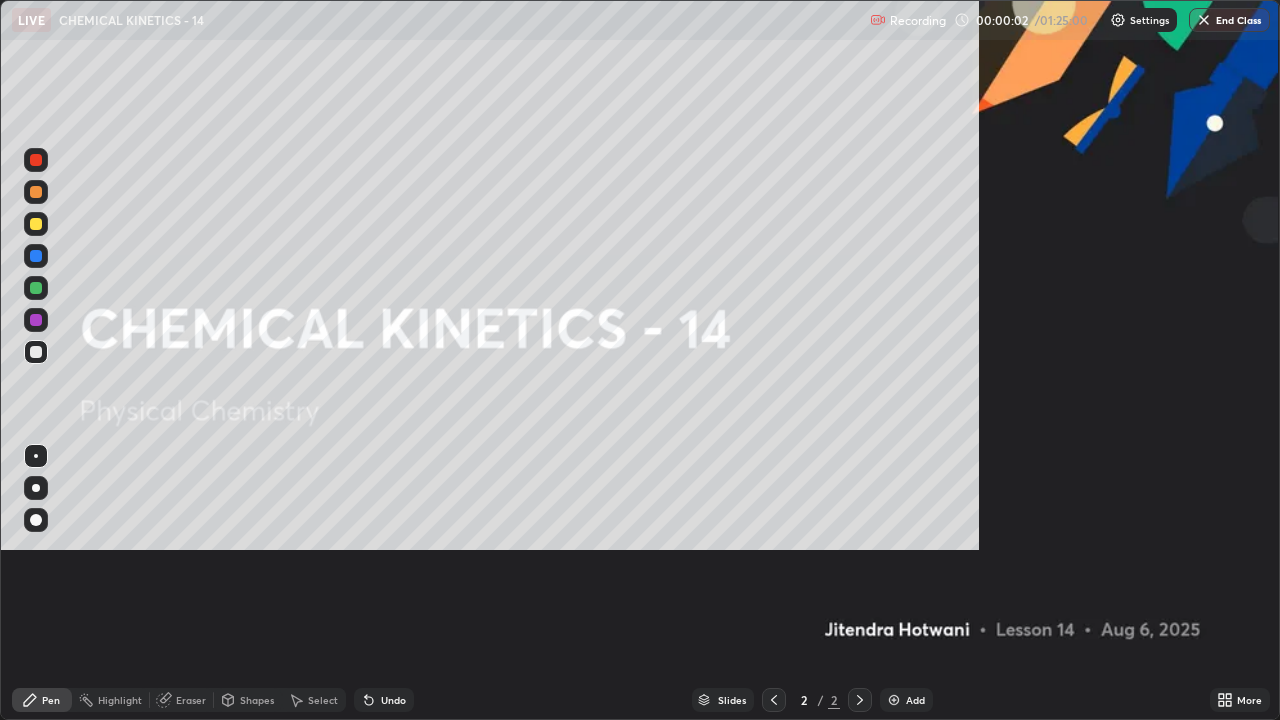 scroll, scrollTop: 99280, scrollLeft: 98720, axis: both 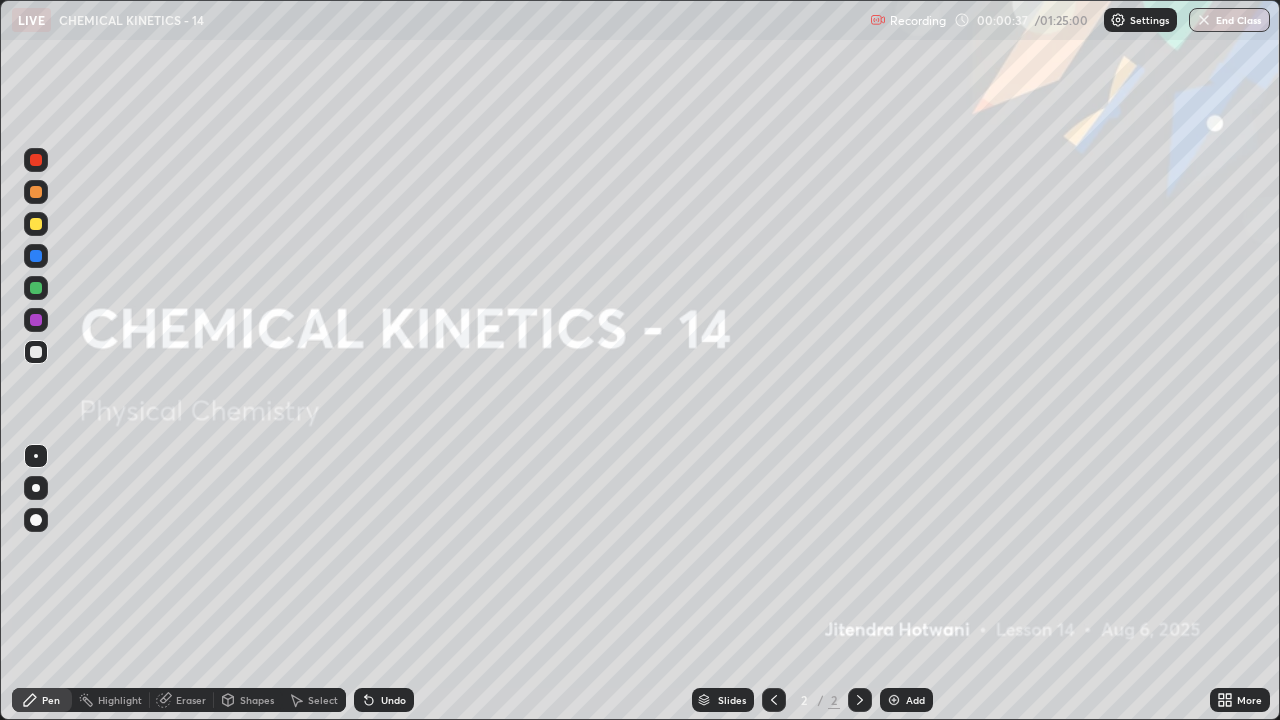 click on "Add" at bounding box center [915, 700] 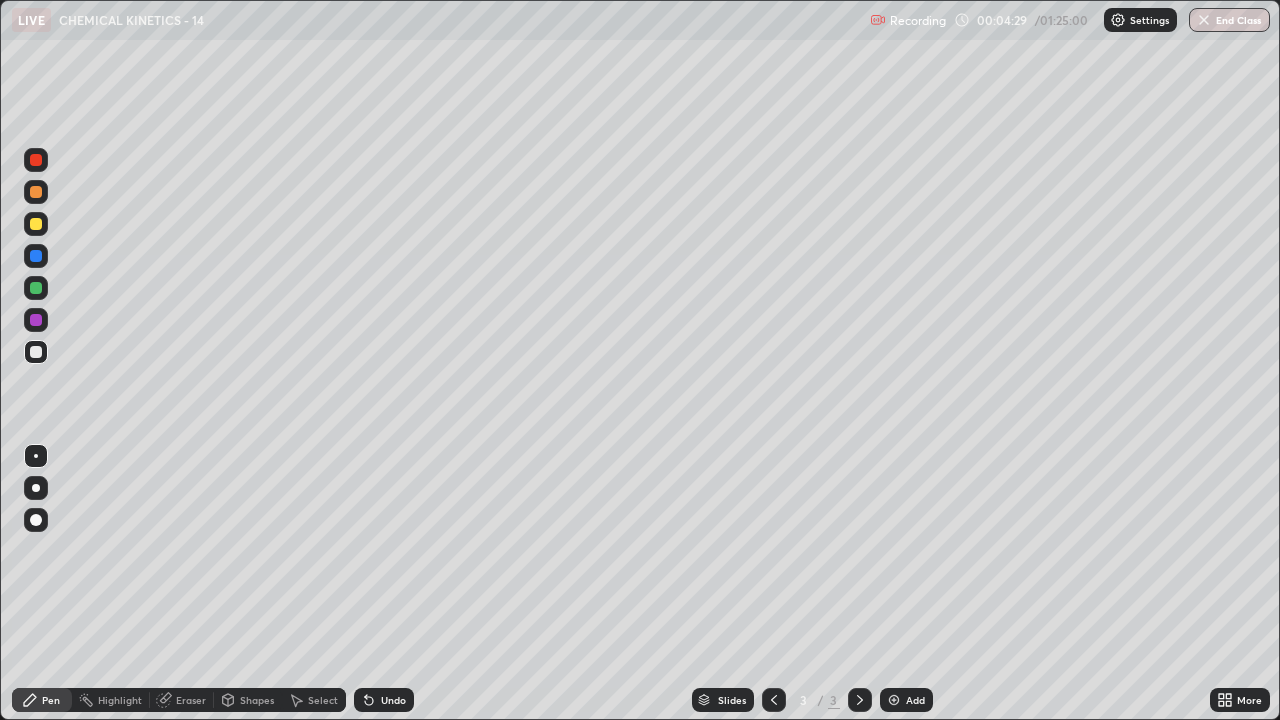 click at bounding box center (36, 256) 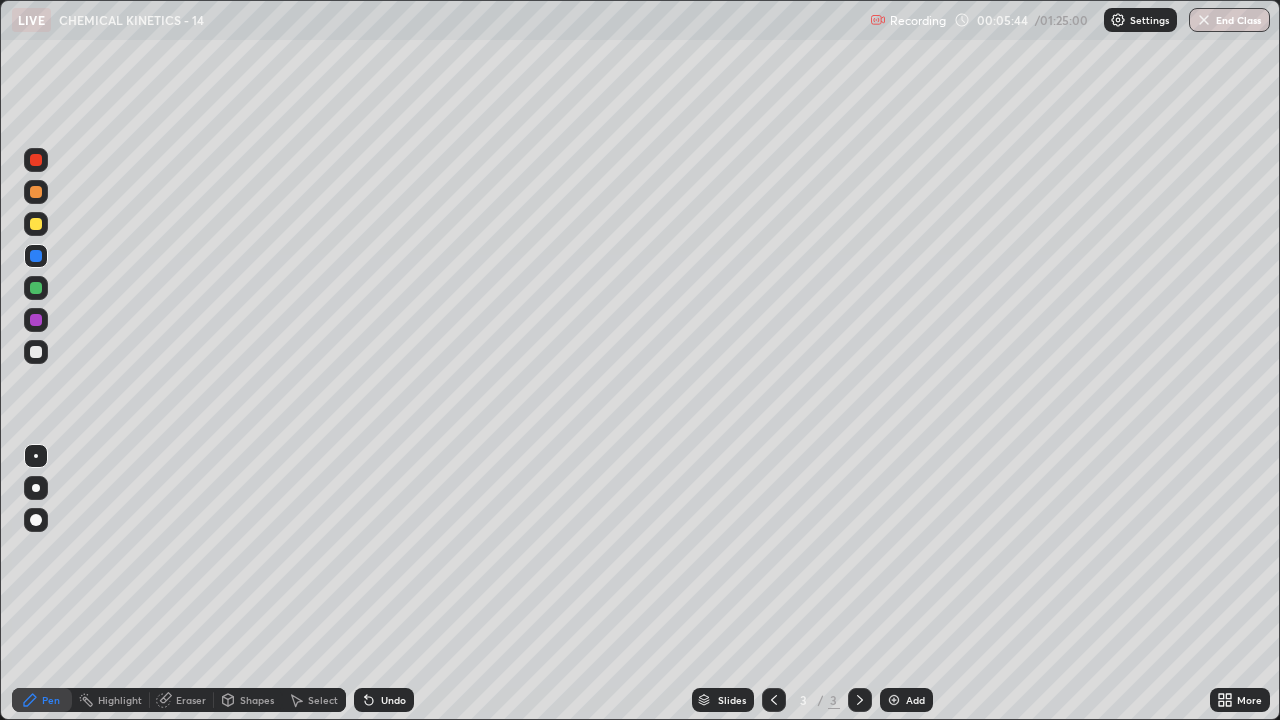 click at bounding box center (36, 352) 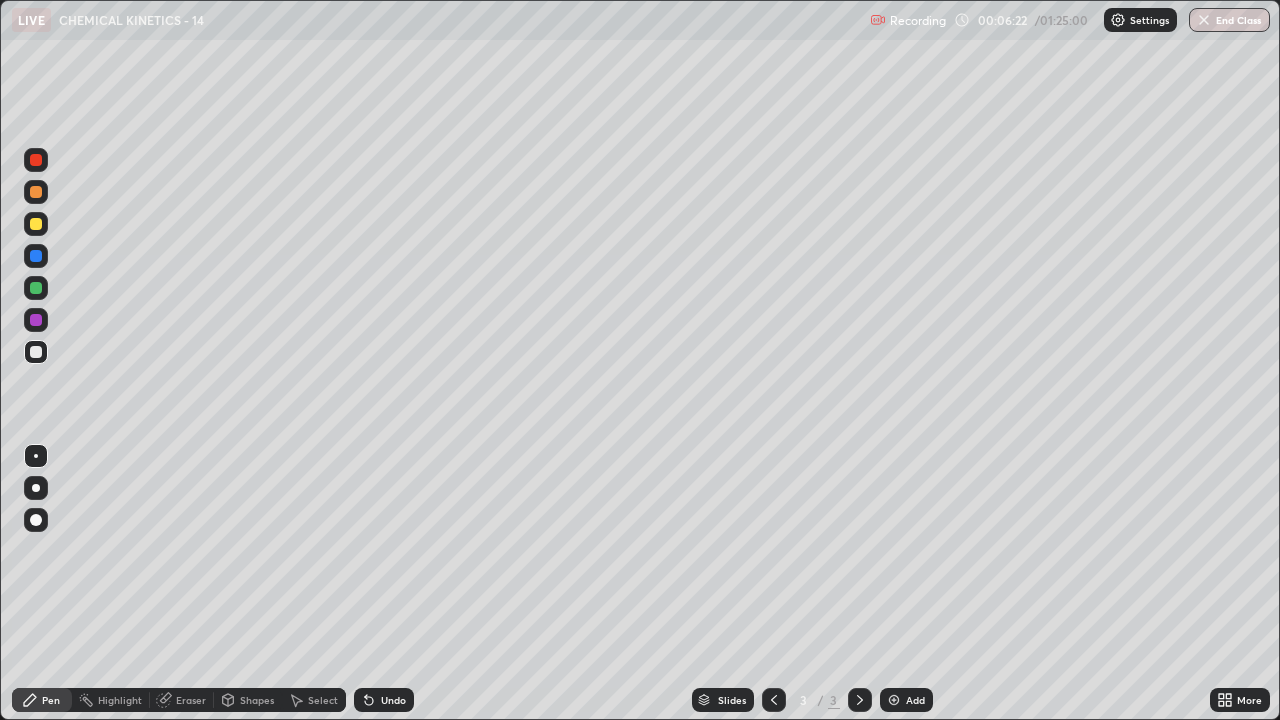 click on "Add" at bounding box center [906, 700] 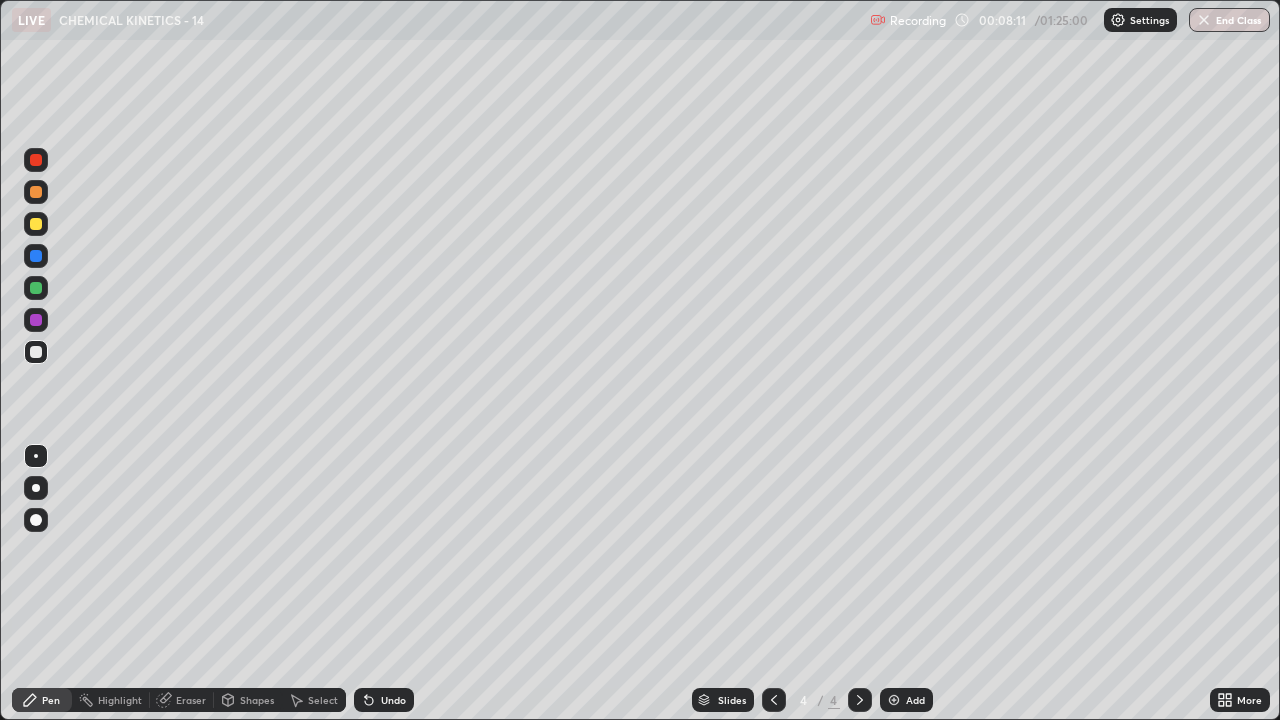 click at bounding box center (36, 288) 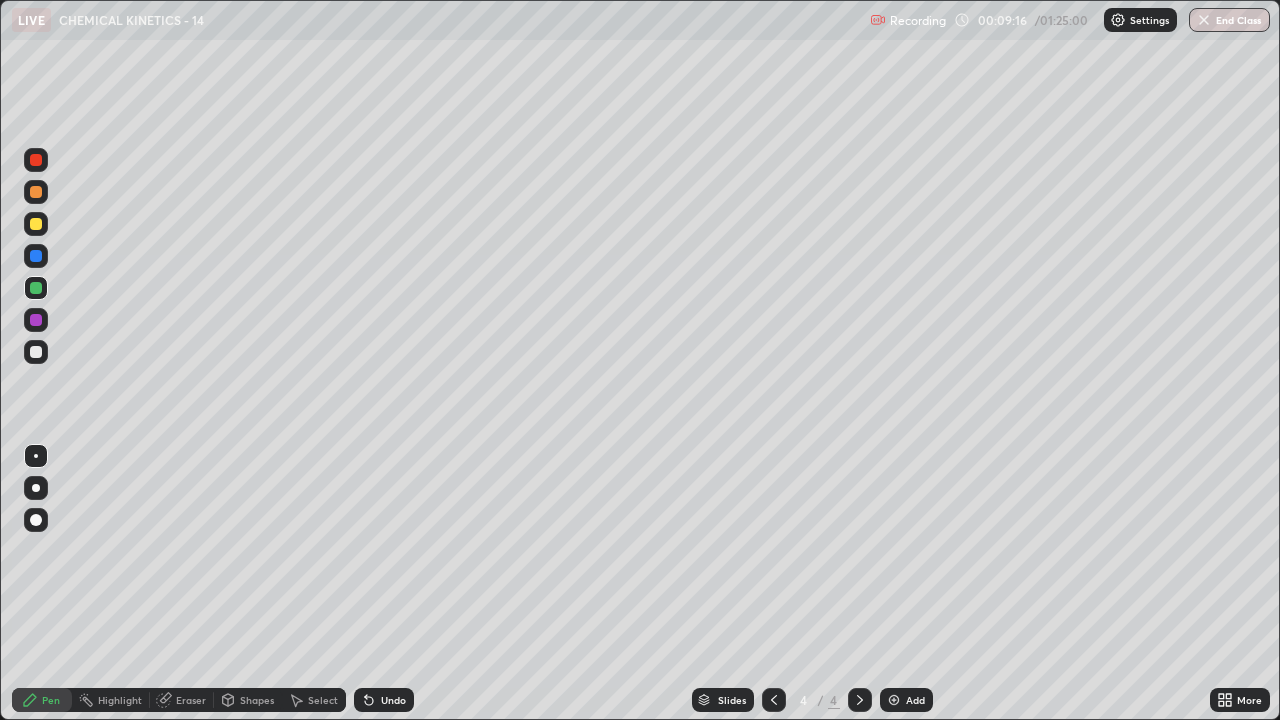click on "Add" at bounding box center (915, 700) 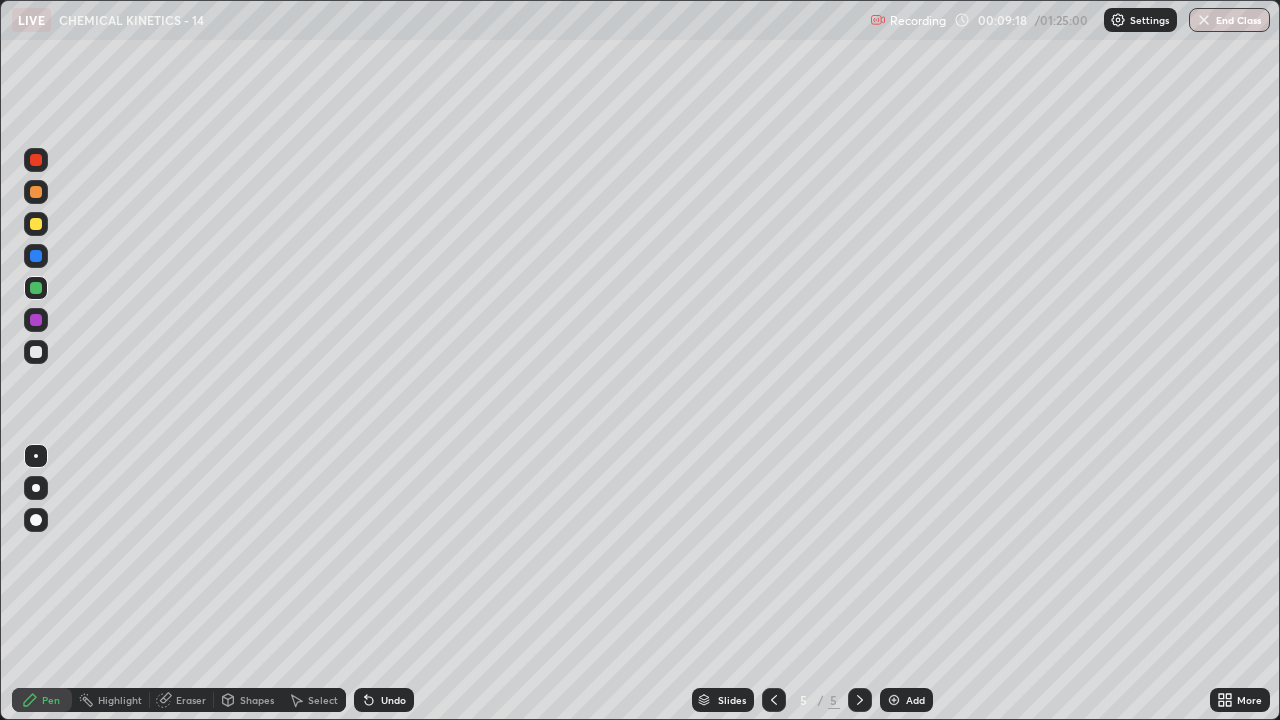 click at bounding box center (36, 352) 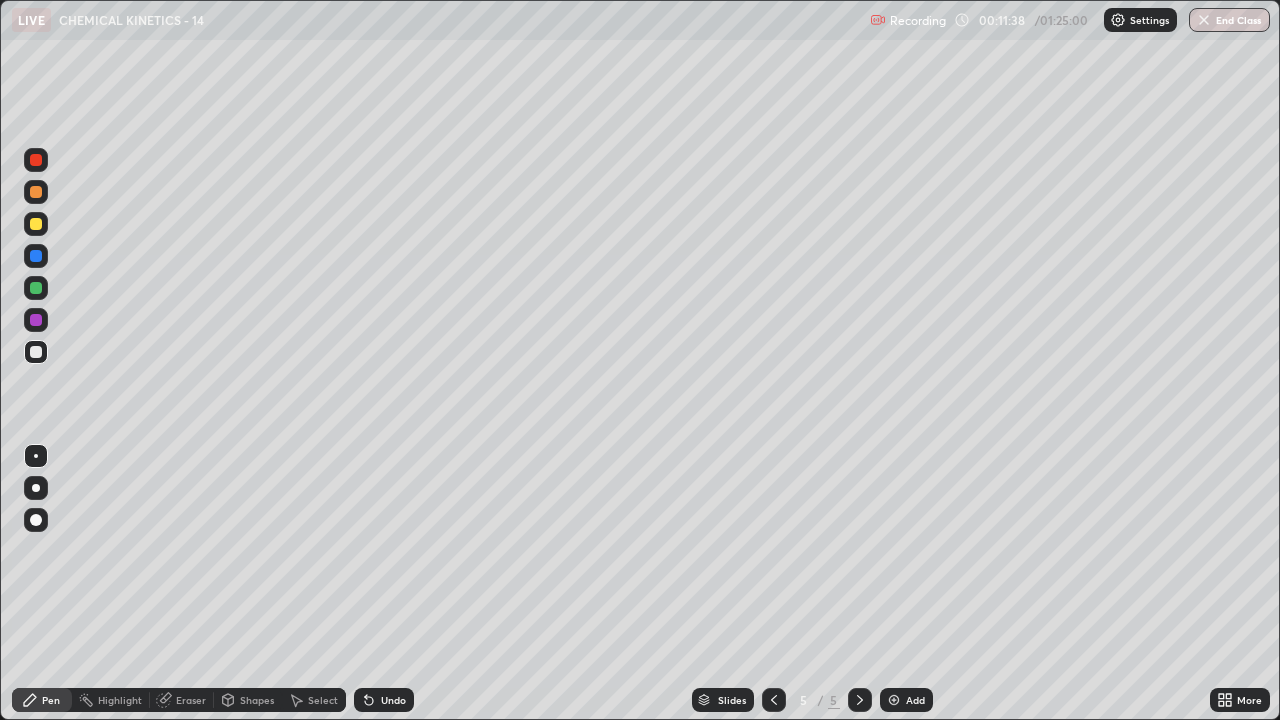 click at bounding box center [36, 224] 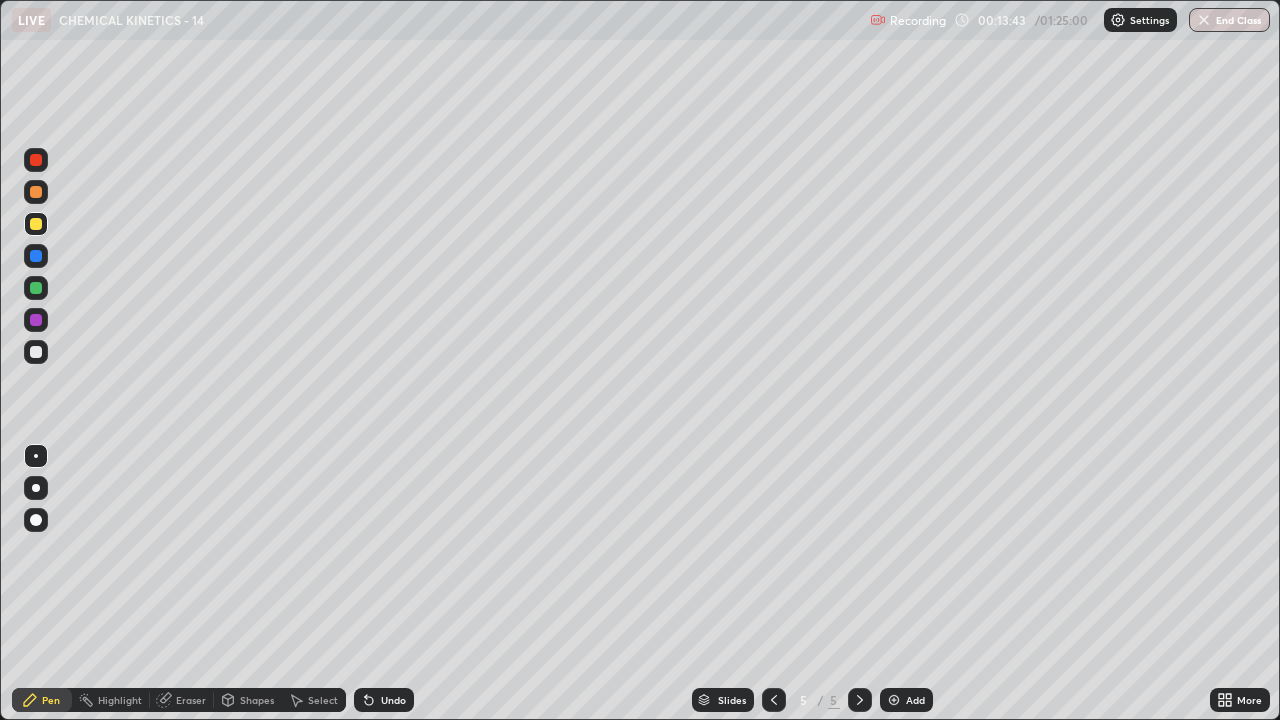 click at bounding box center (36, 288) 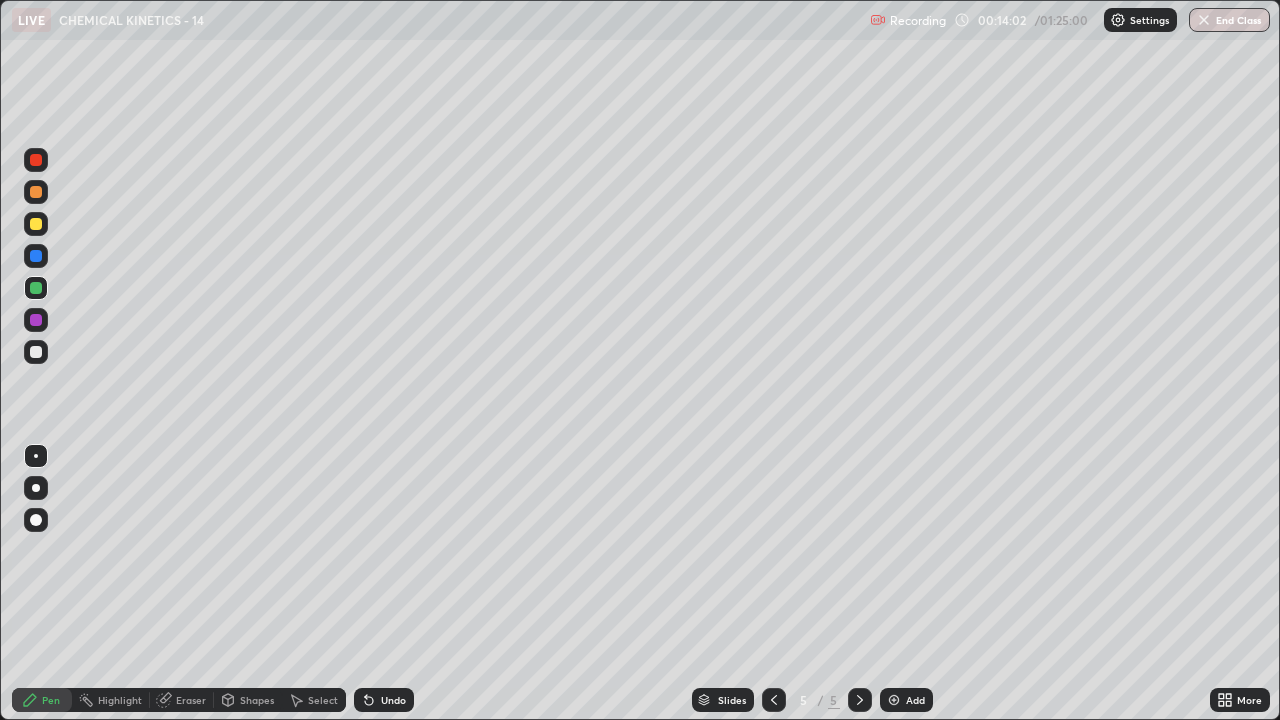 click at bounding box center (36, 352) 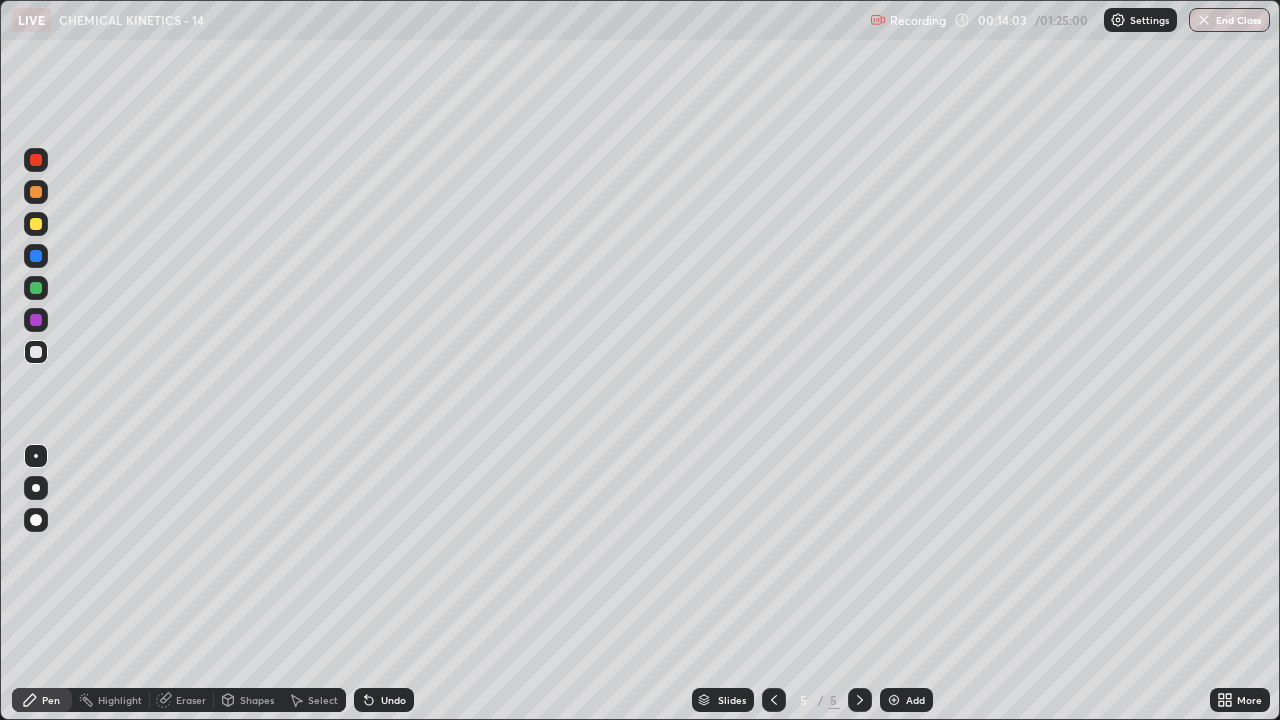 click on "Add" at bounding box center (915, 700) 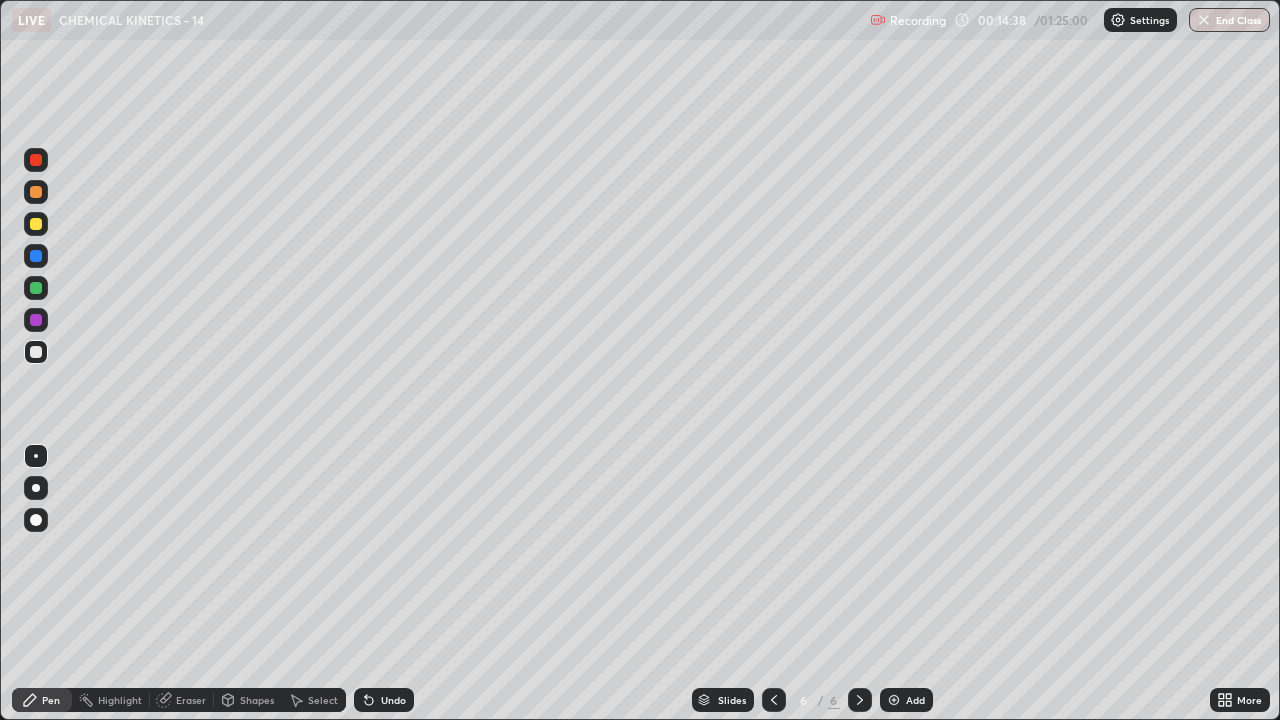 click 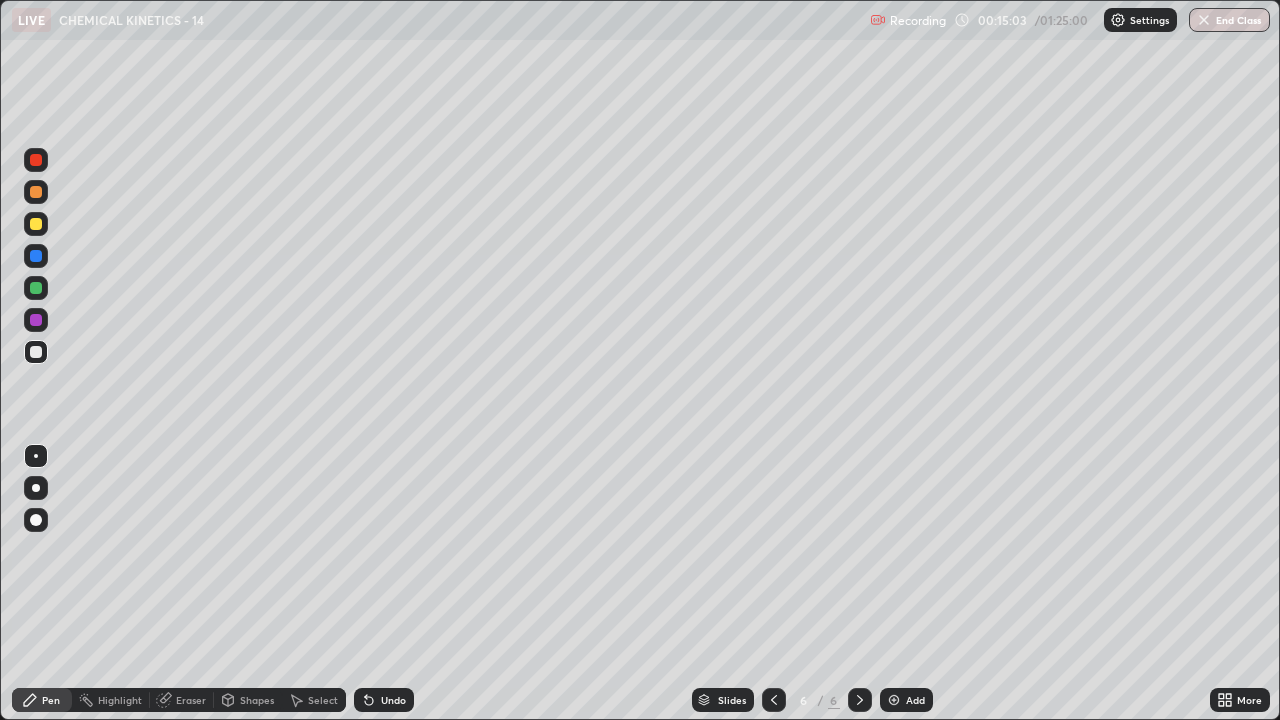 click 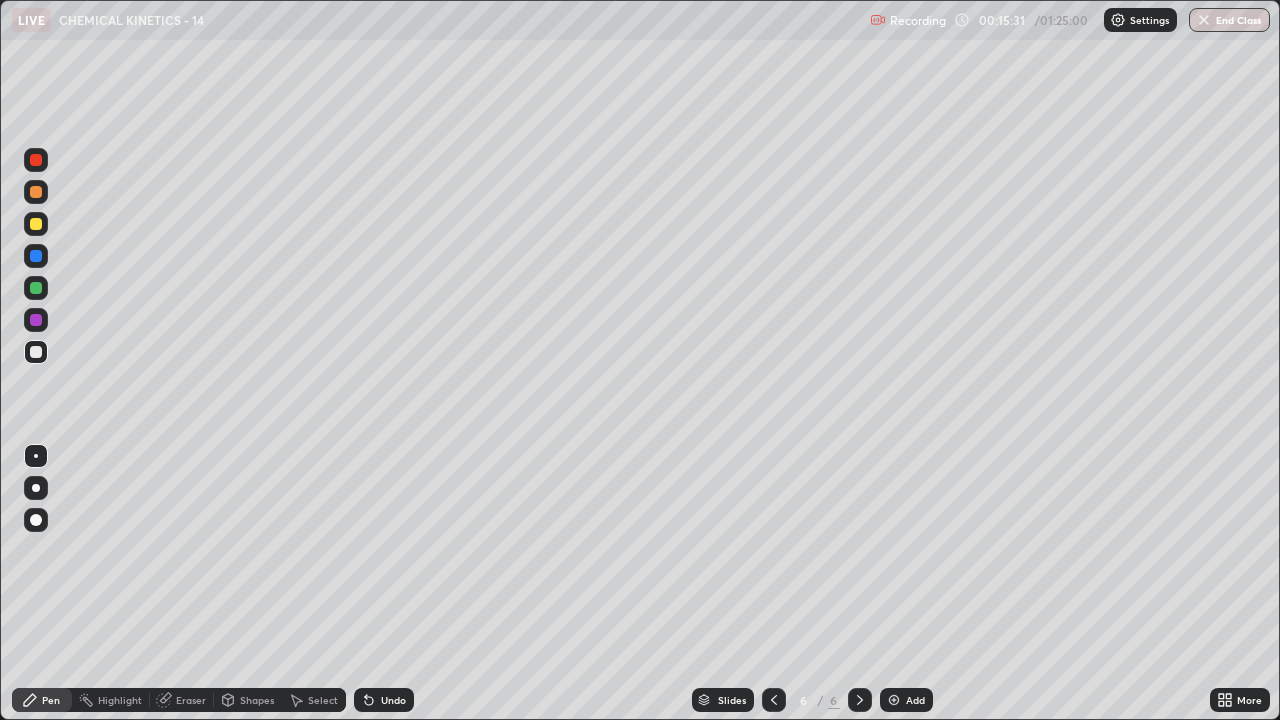 click at bounding box center [36, 224] 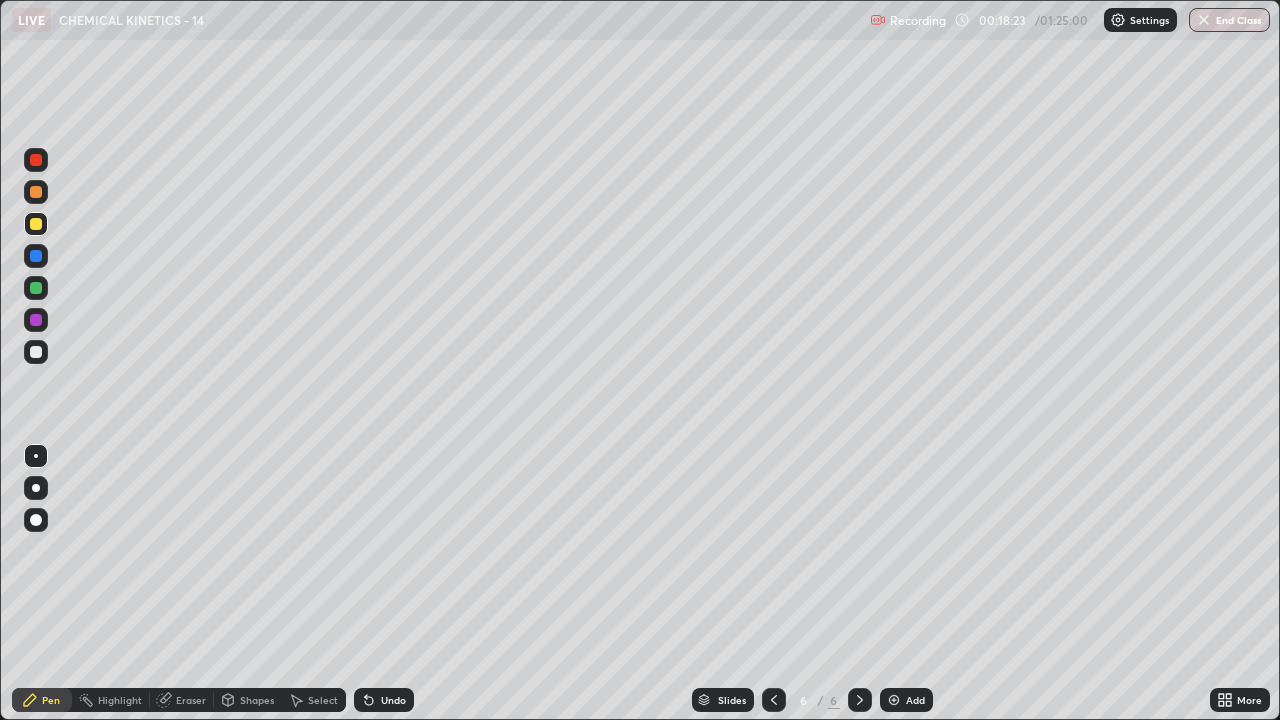 click at bounding box center [894, 700] 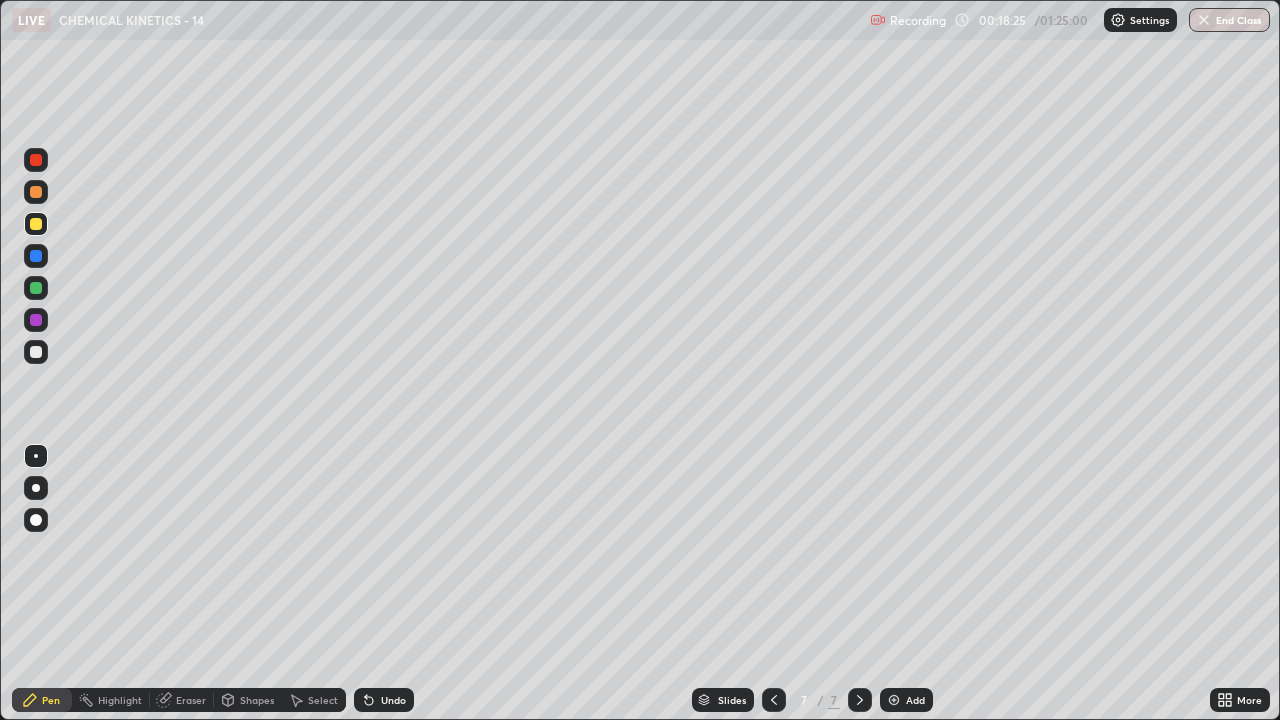 click at bounding box center (36, 352) 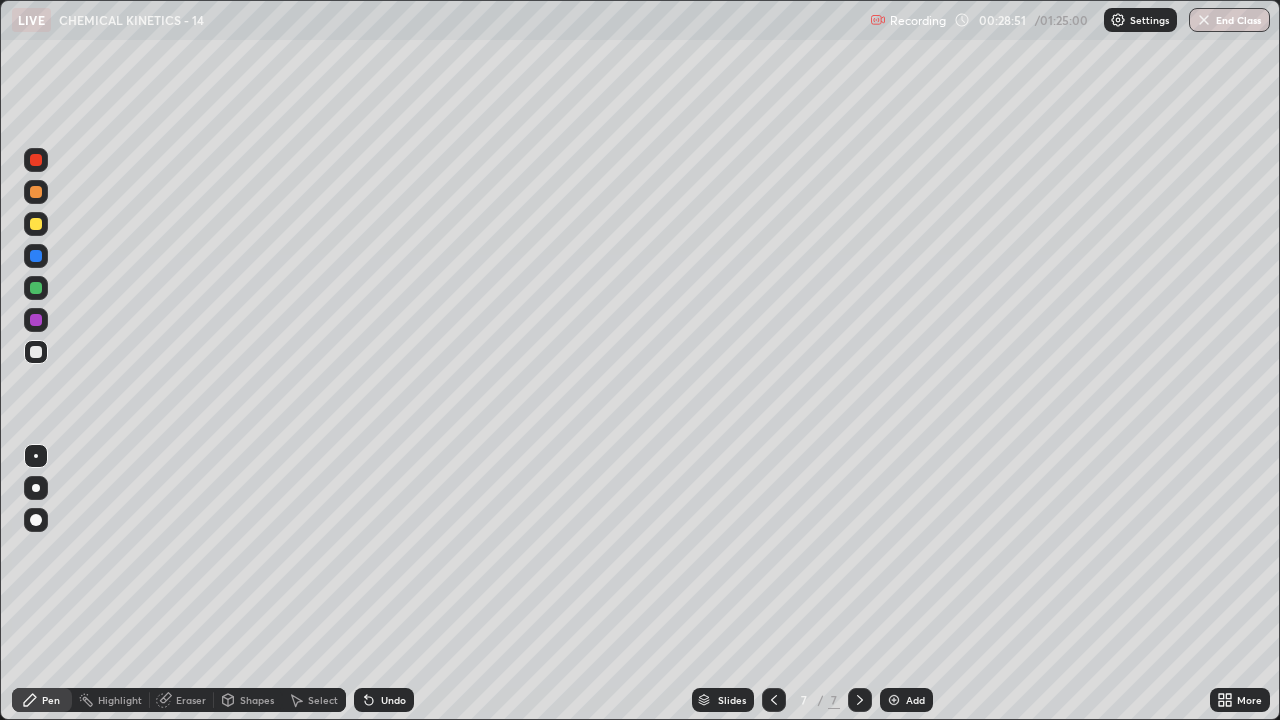 click on "Add" at bounding box center (915, 700) 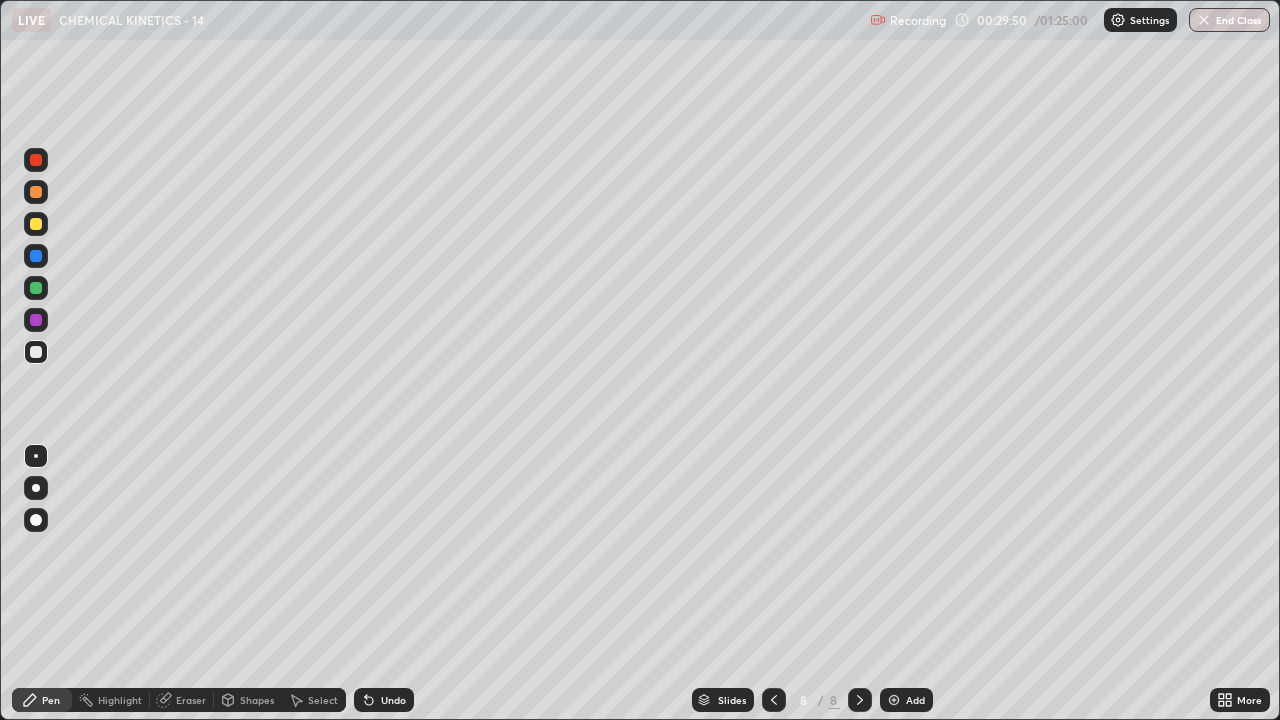 click 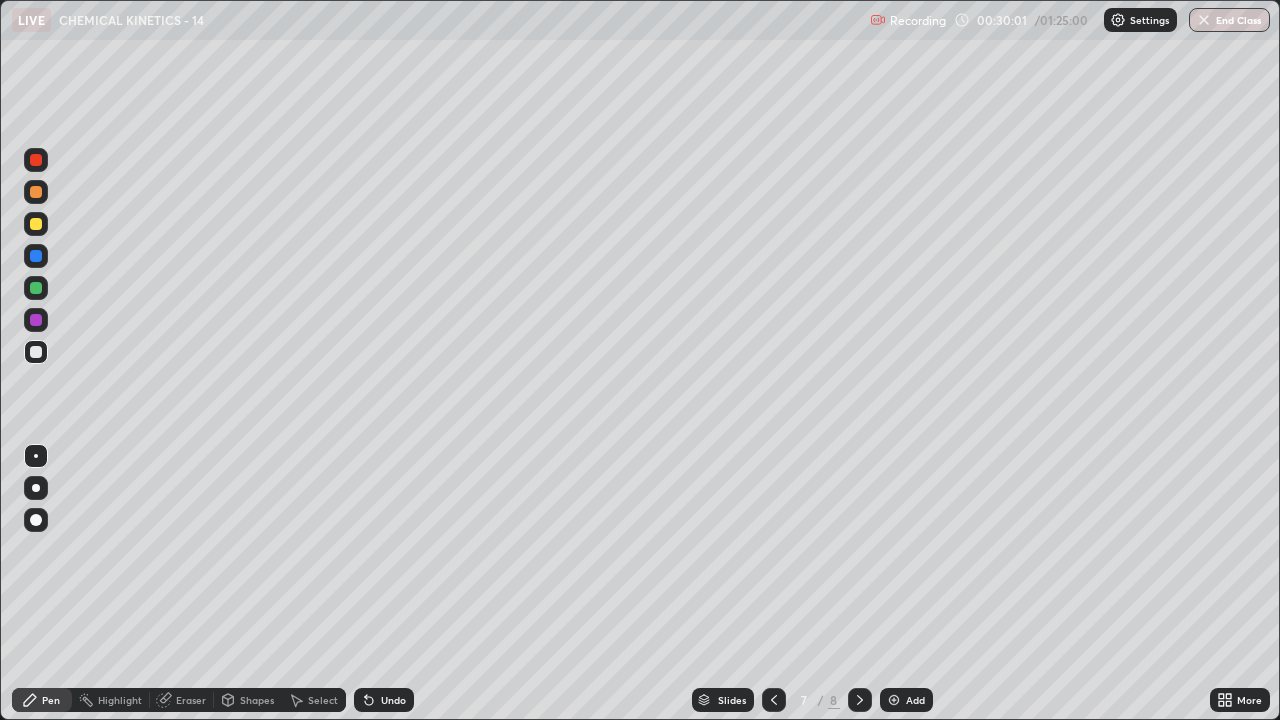 click on "Highlight" at bounding box center (120, 700) 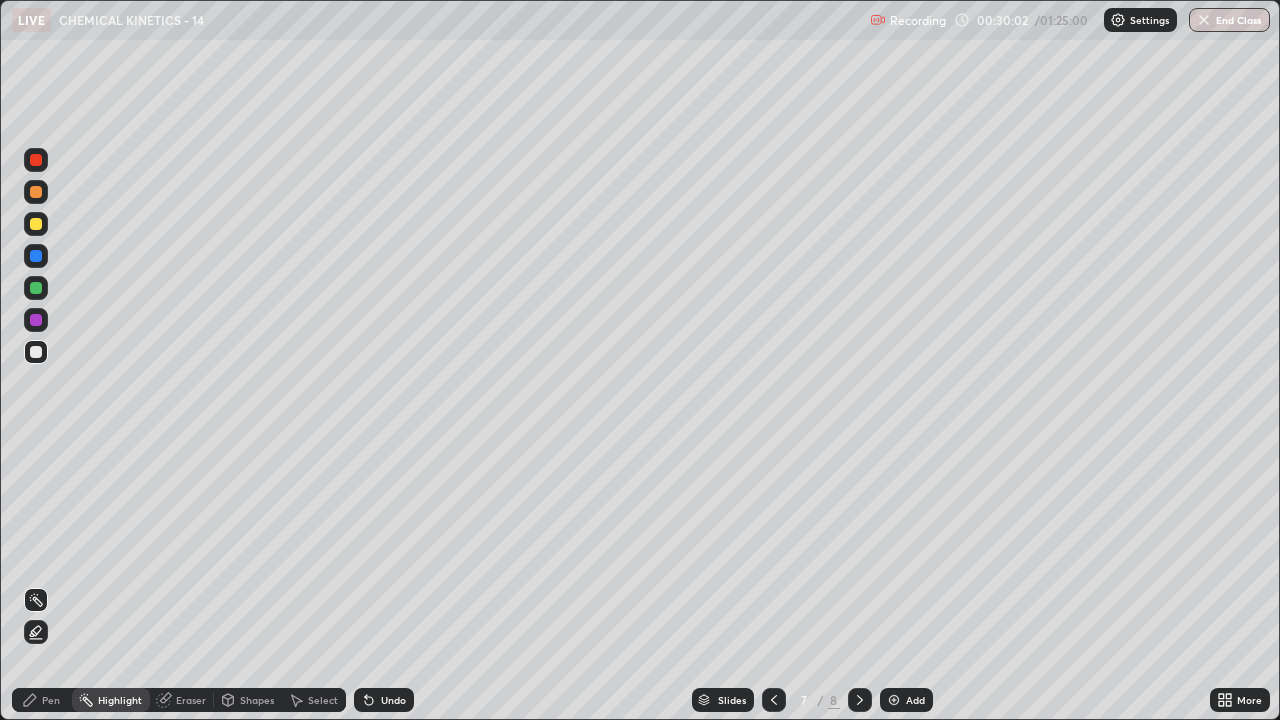 click at bounding box center (36, 288) 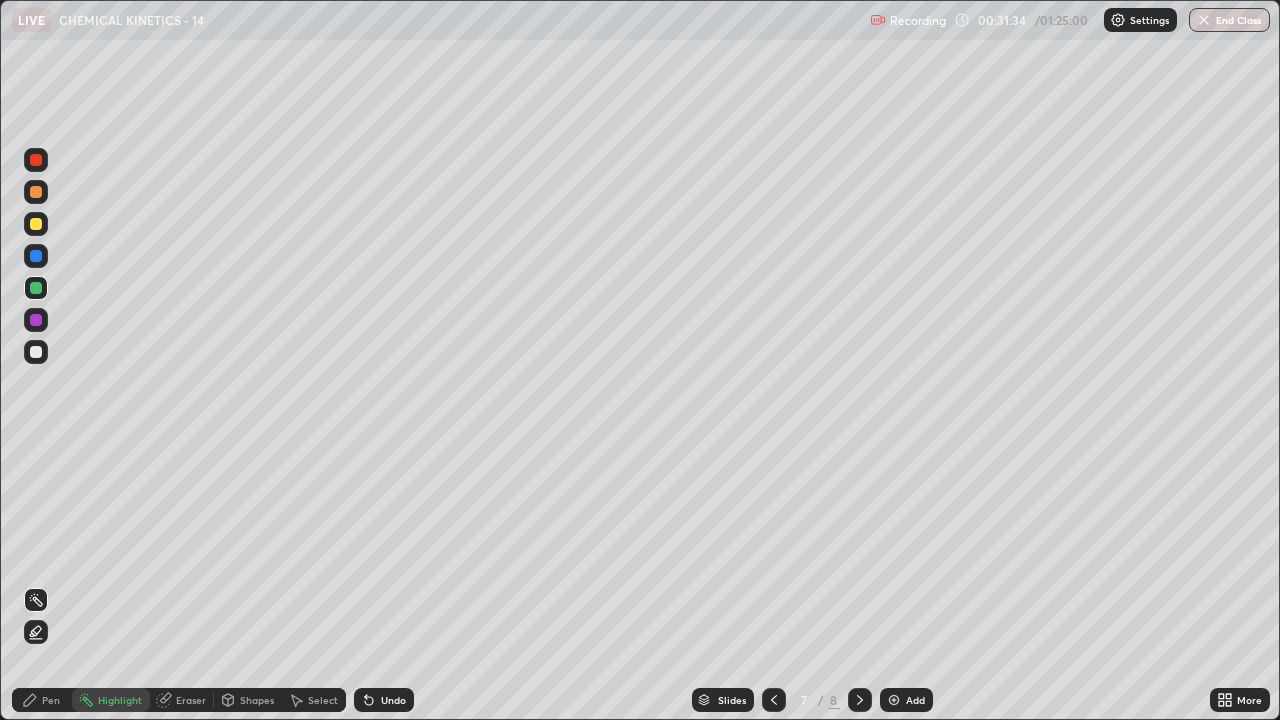 click 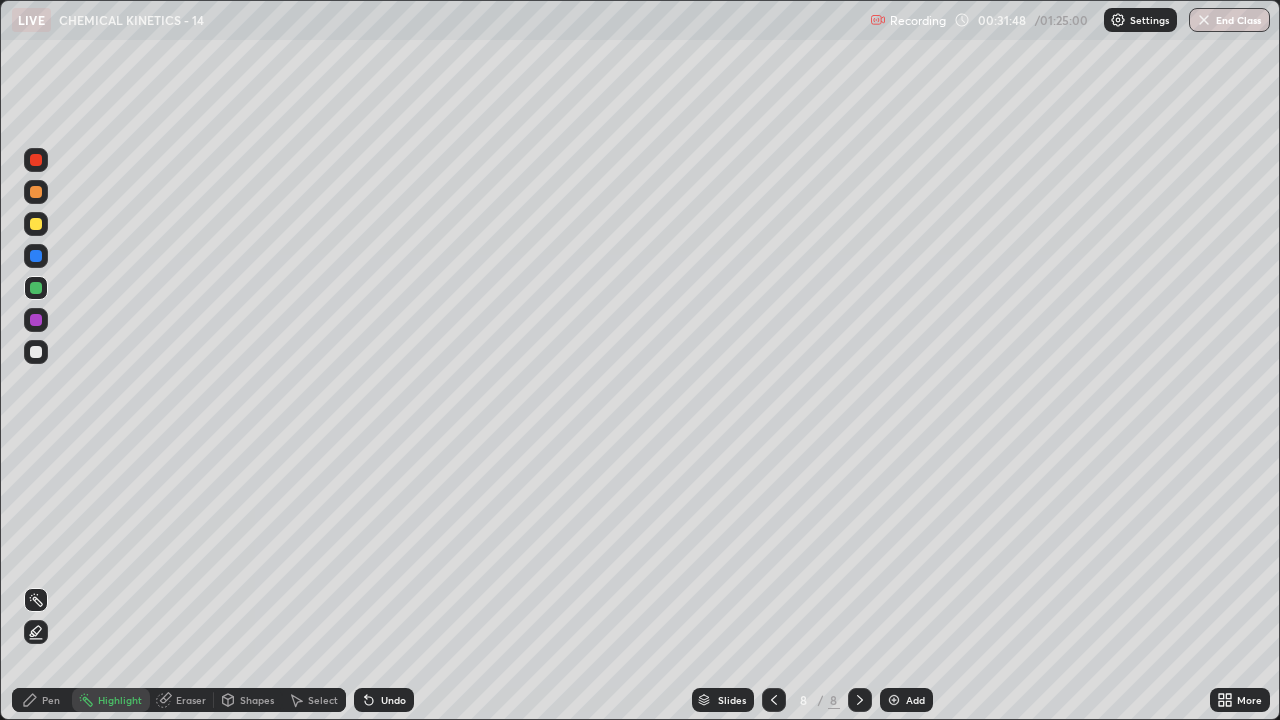 click at bounding box center (774, 700) 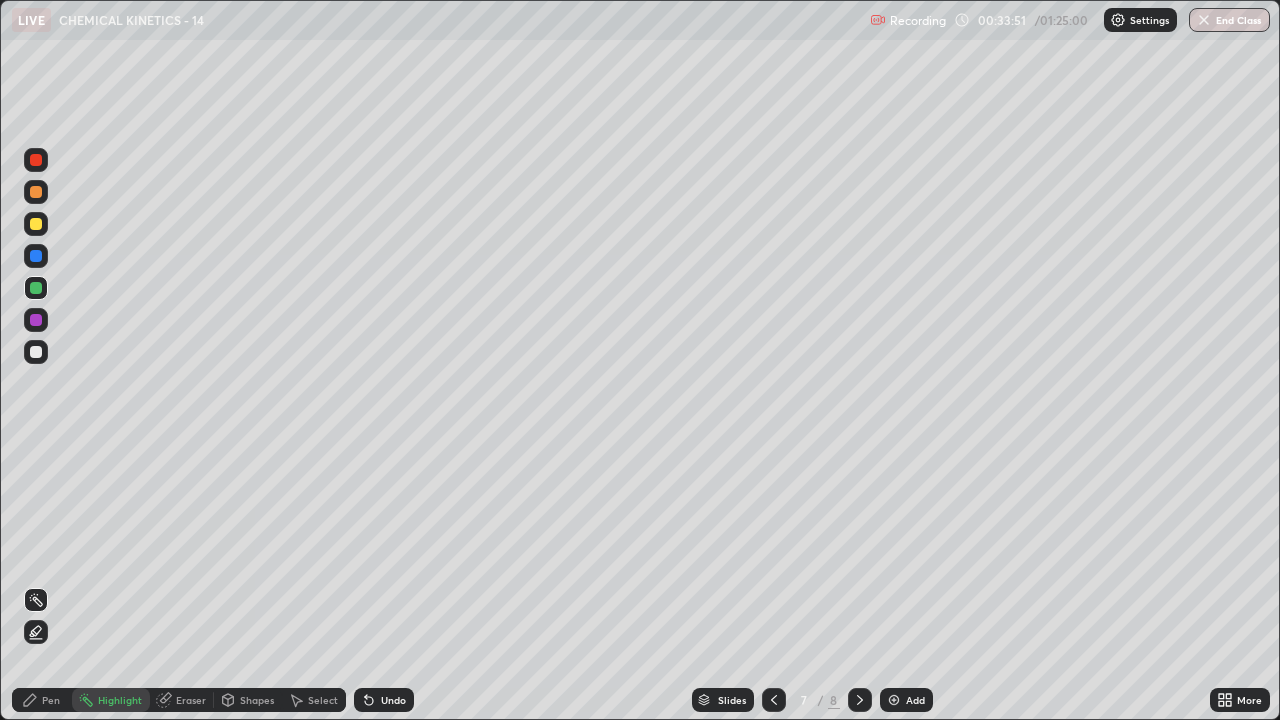 click 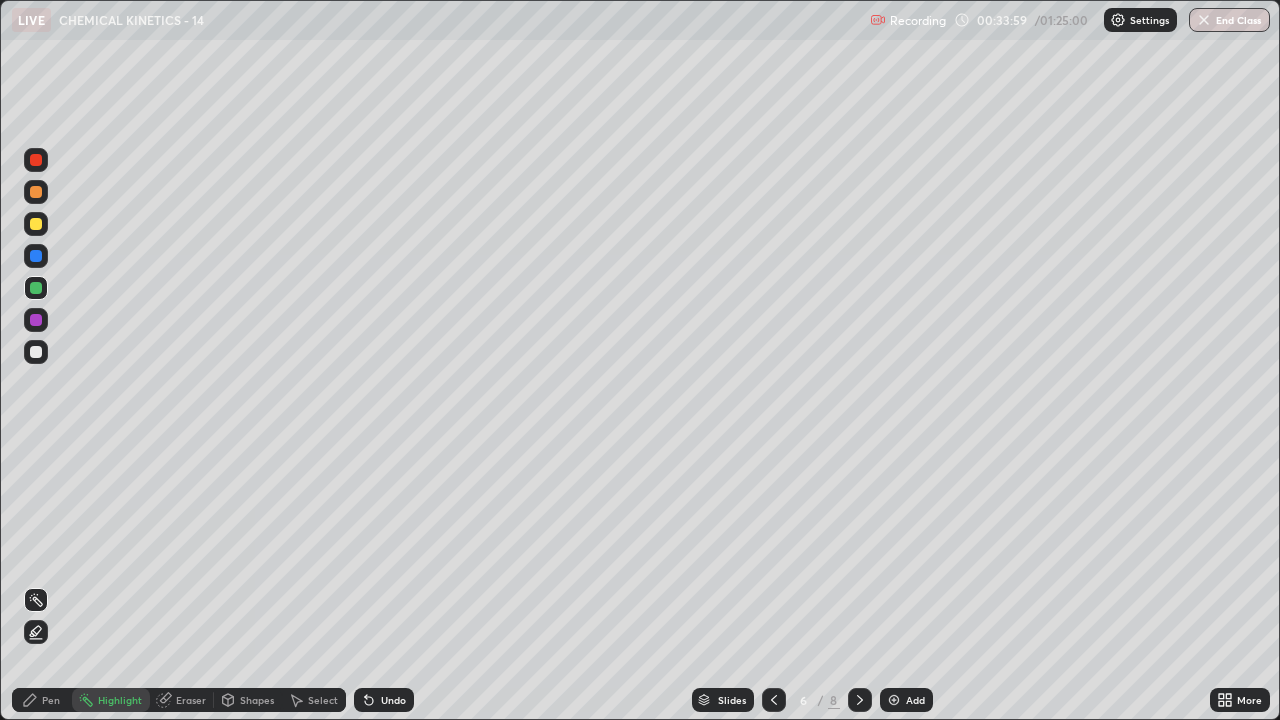 click 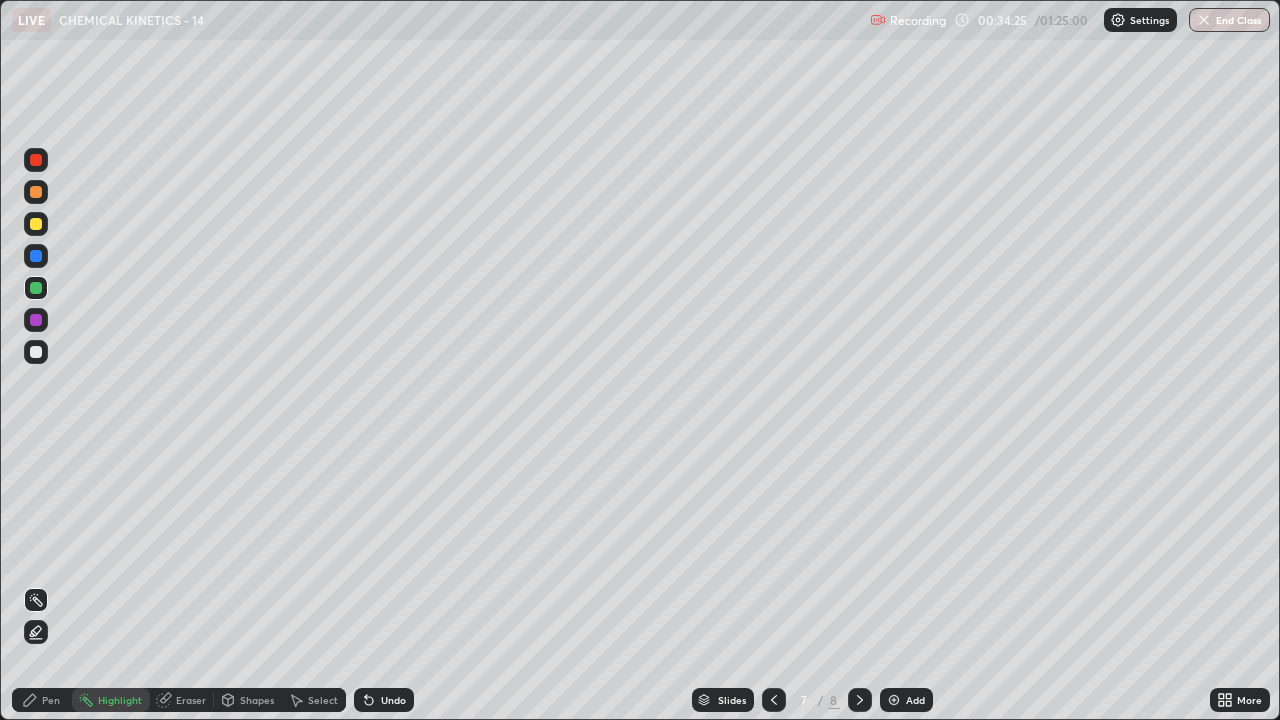 click 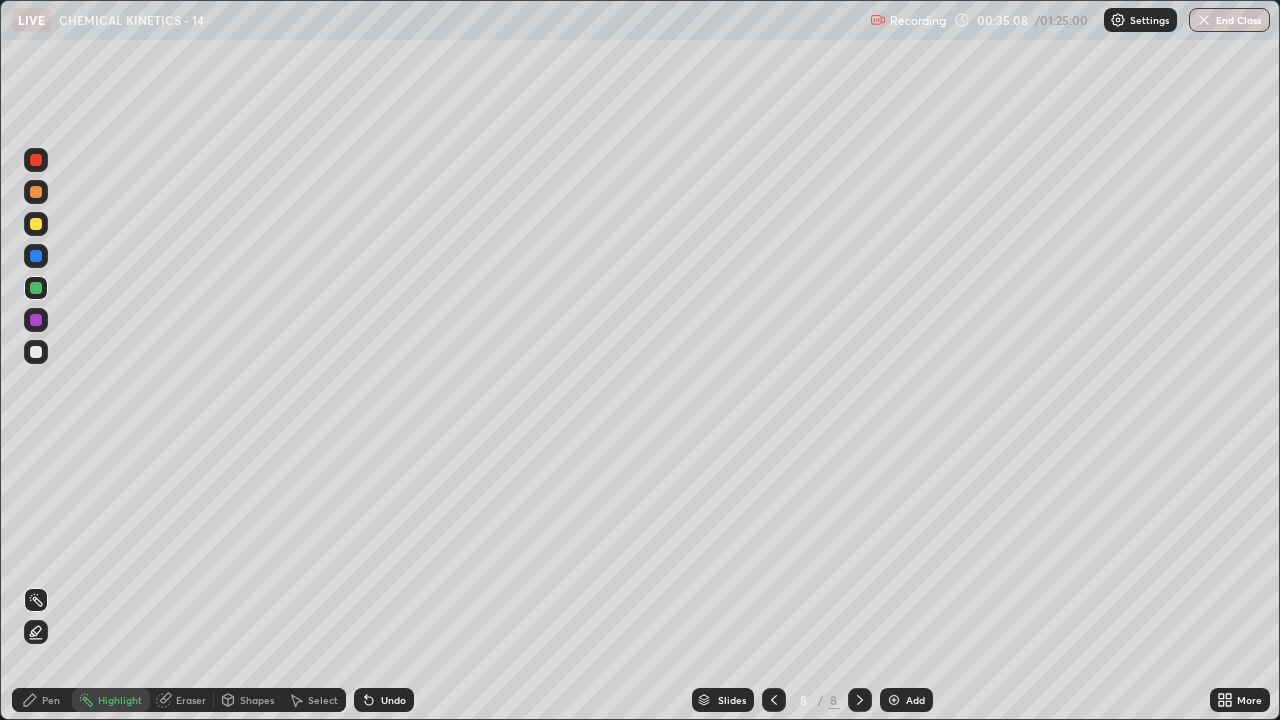 click at bounding box center [36, 224] 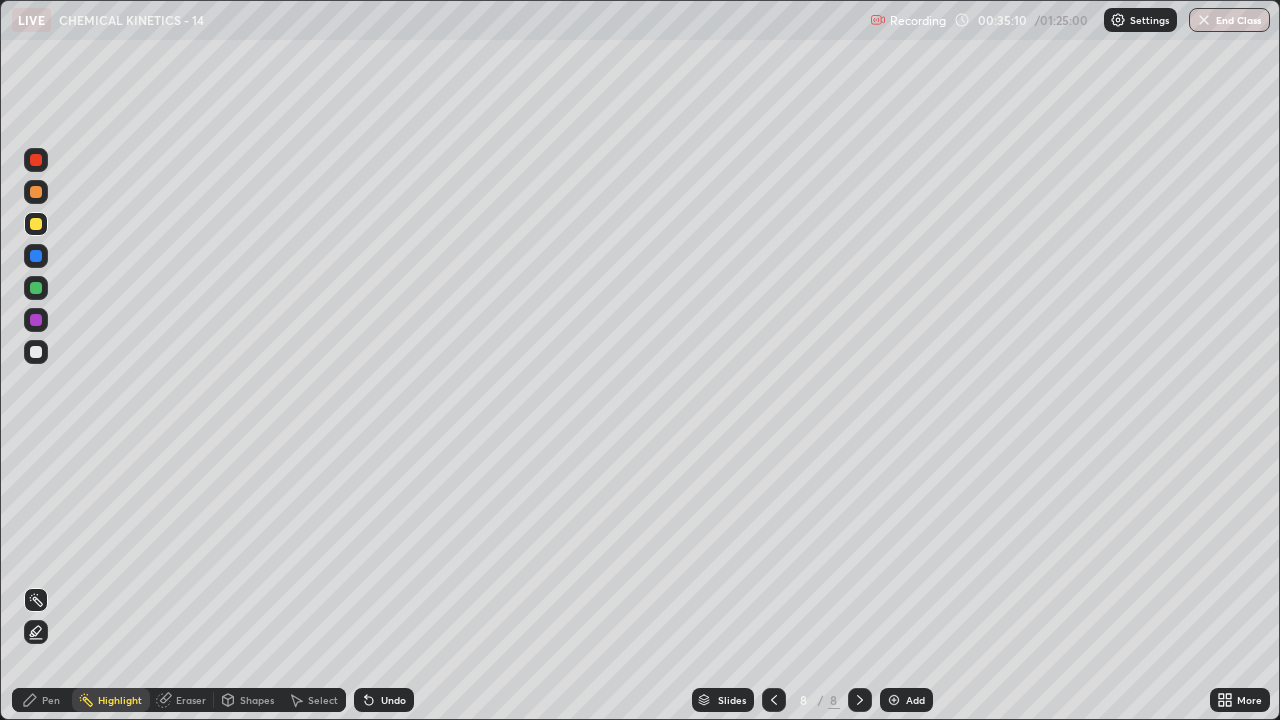 click on "Pen" at bounding box center (51, 700) 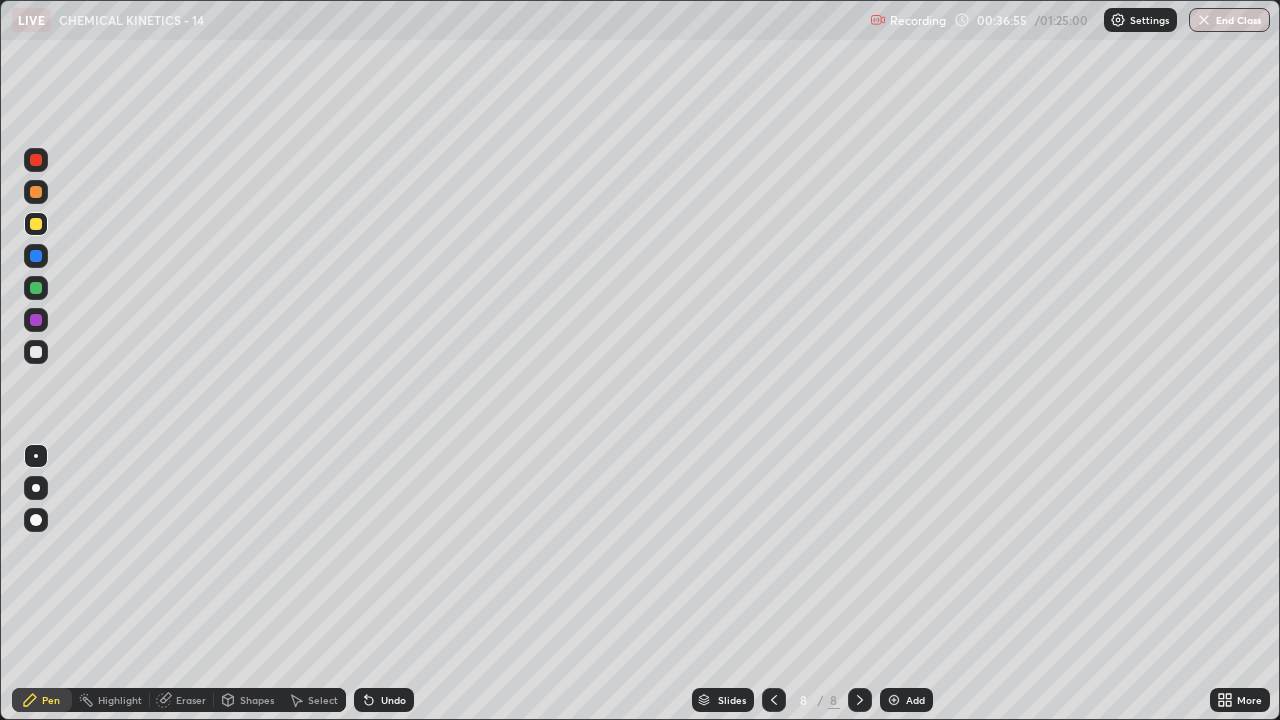 click on "Undo" at bounding box center (393, 700) 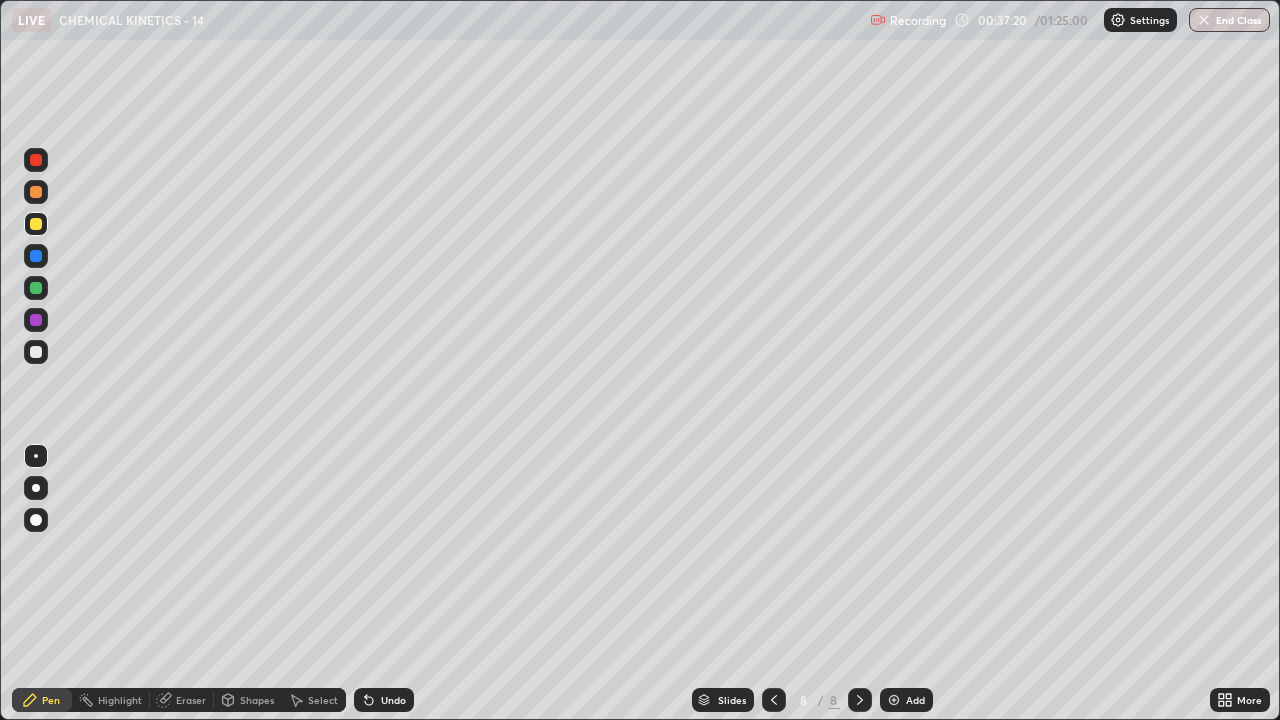 click at bounding box center [36, 352] 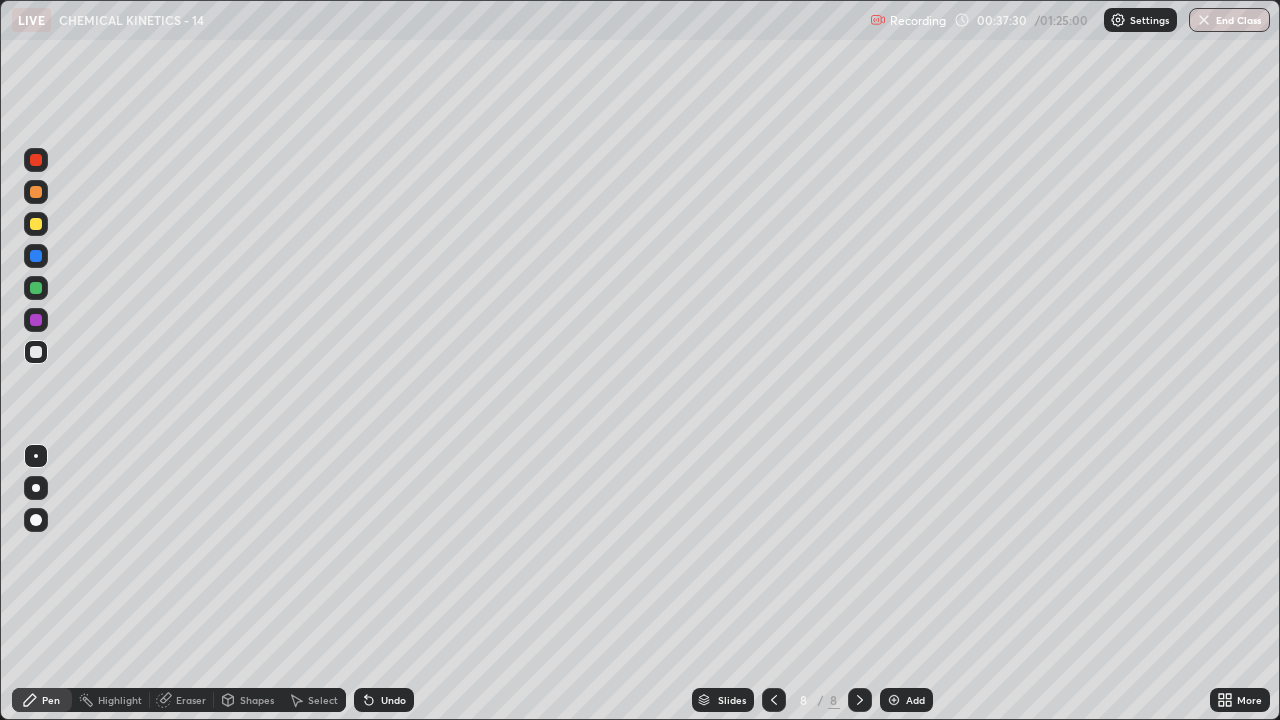 click 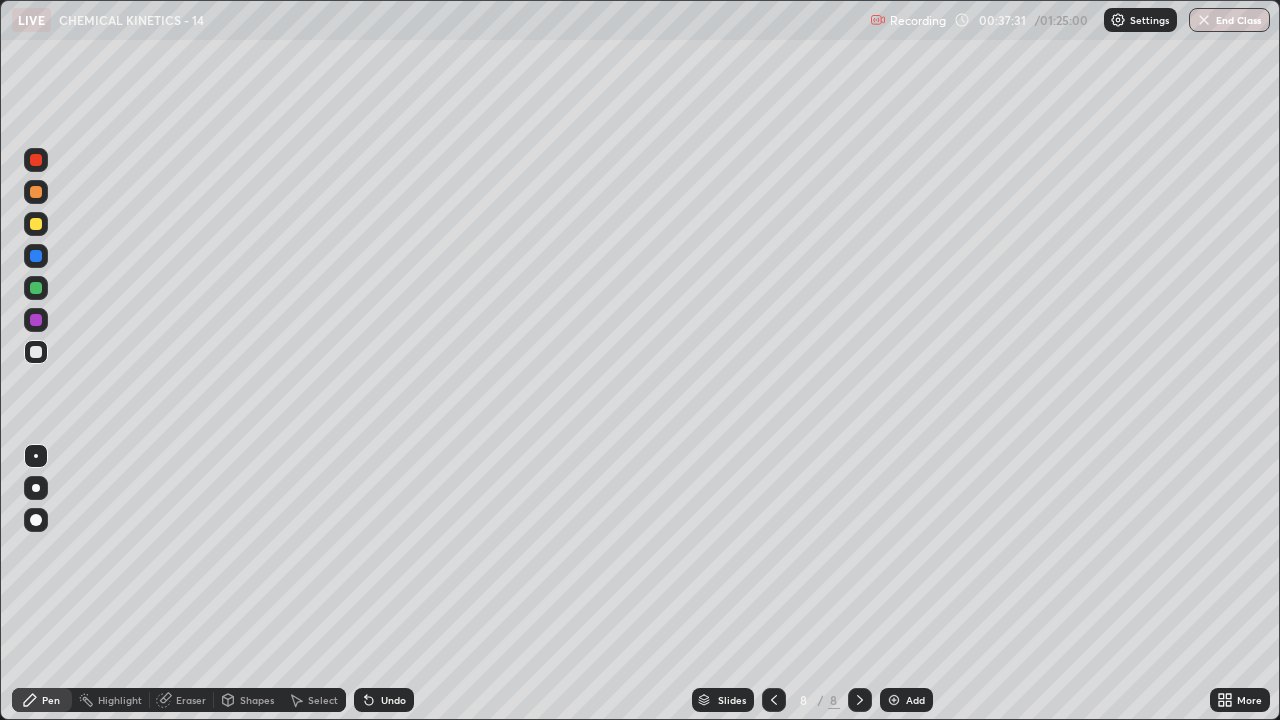 click on "Undo" at bounding box center [384, 700] 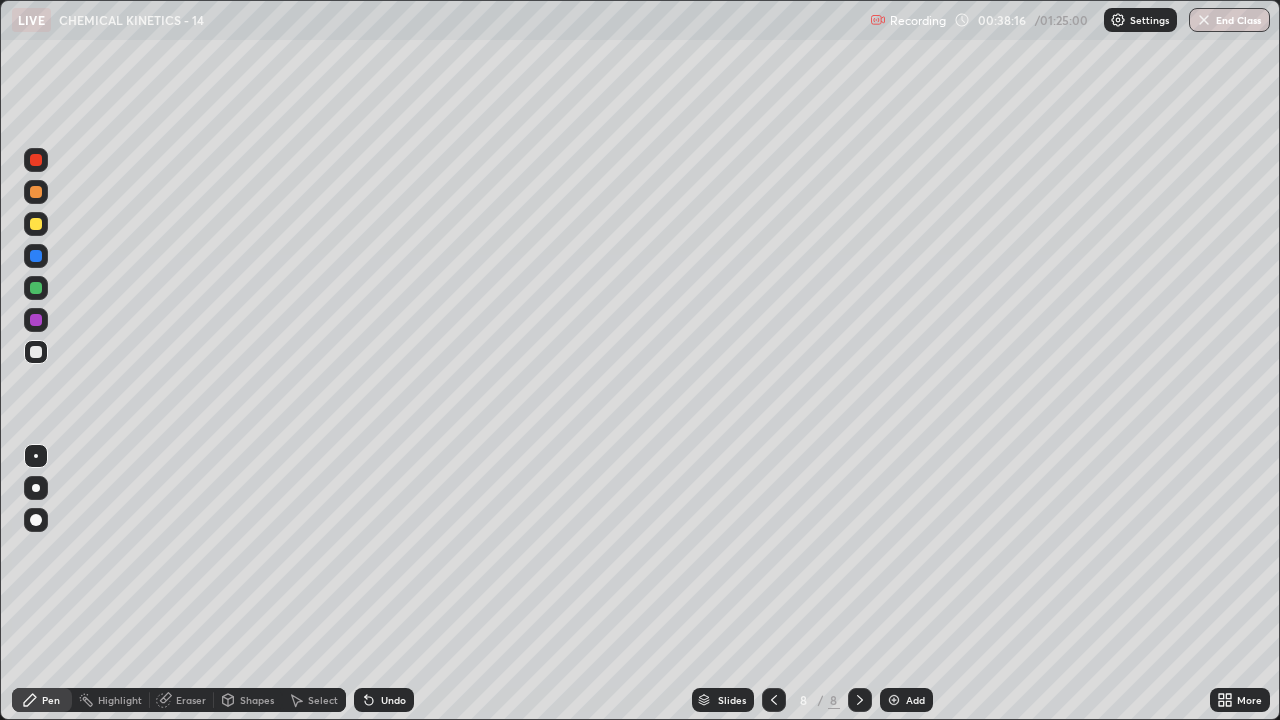 click at bounding box center [36, 224] 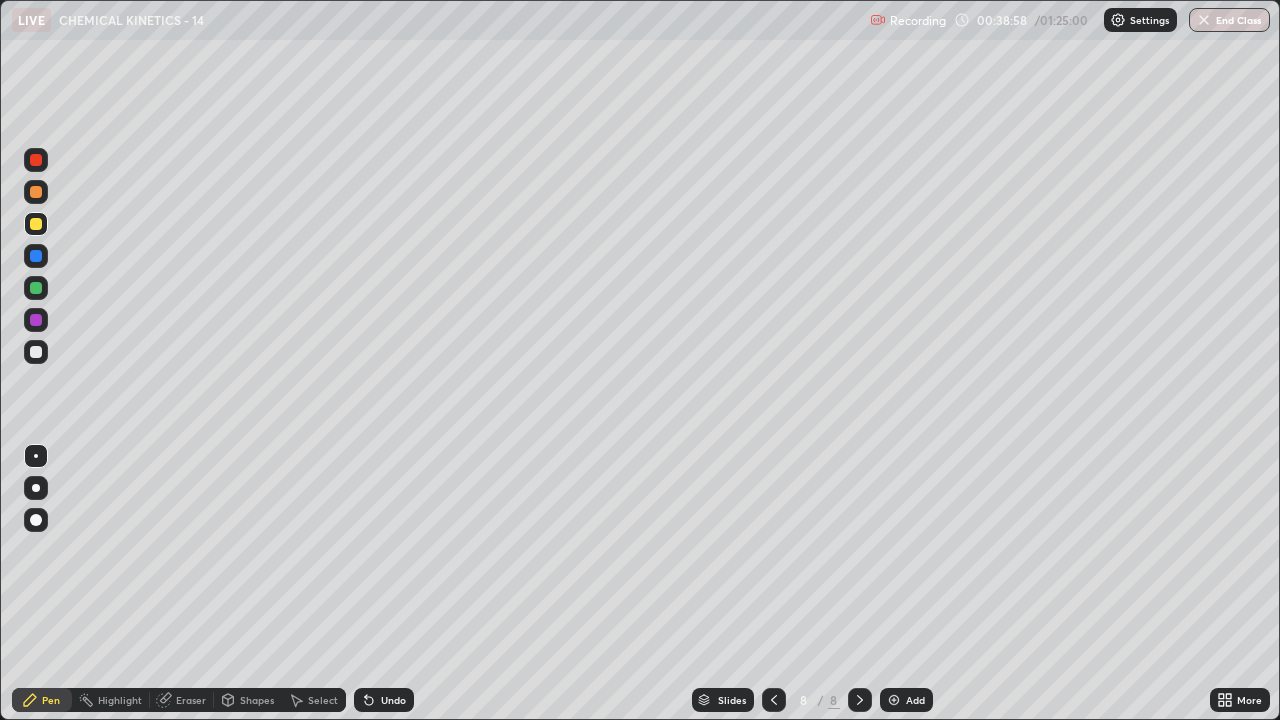 click at bounding box center [36, 352] 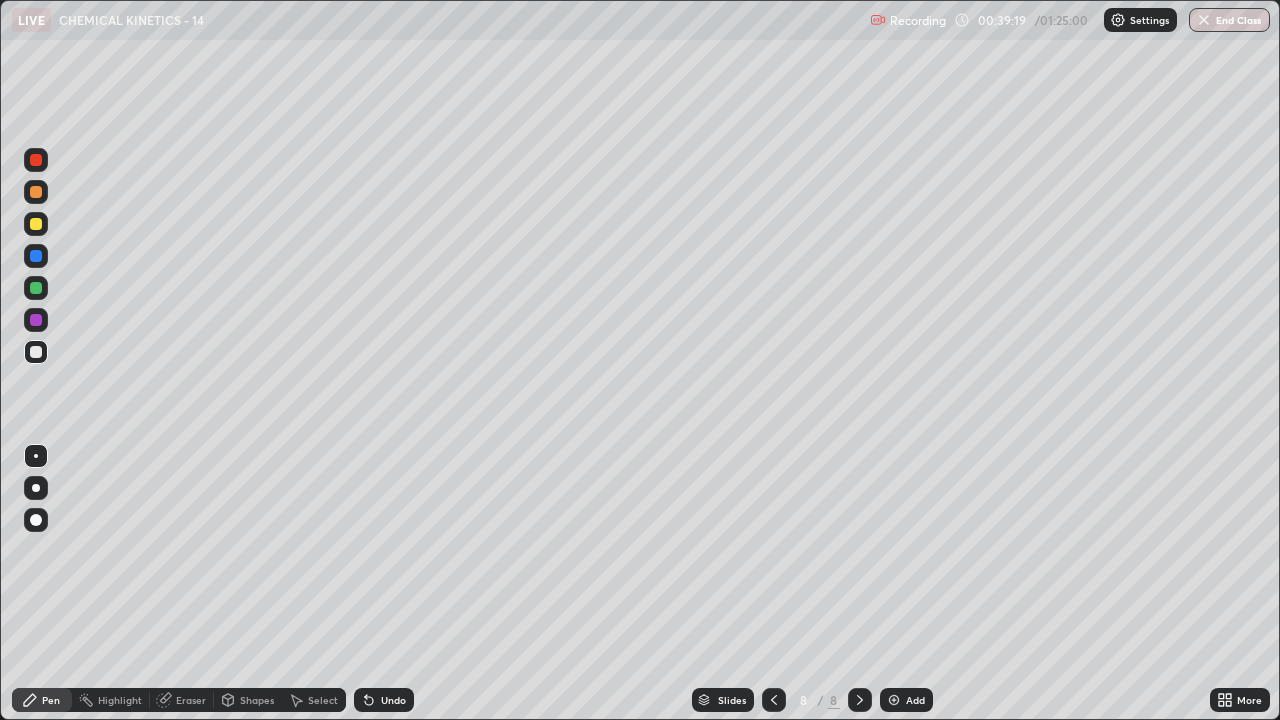 click 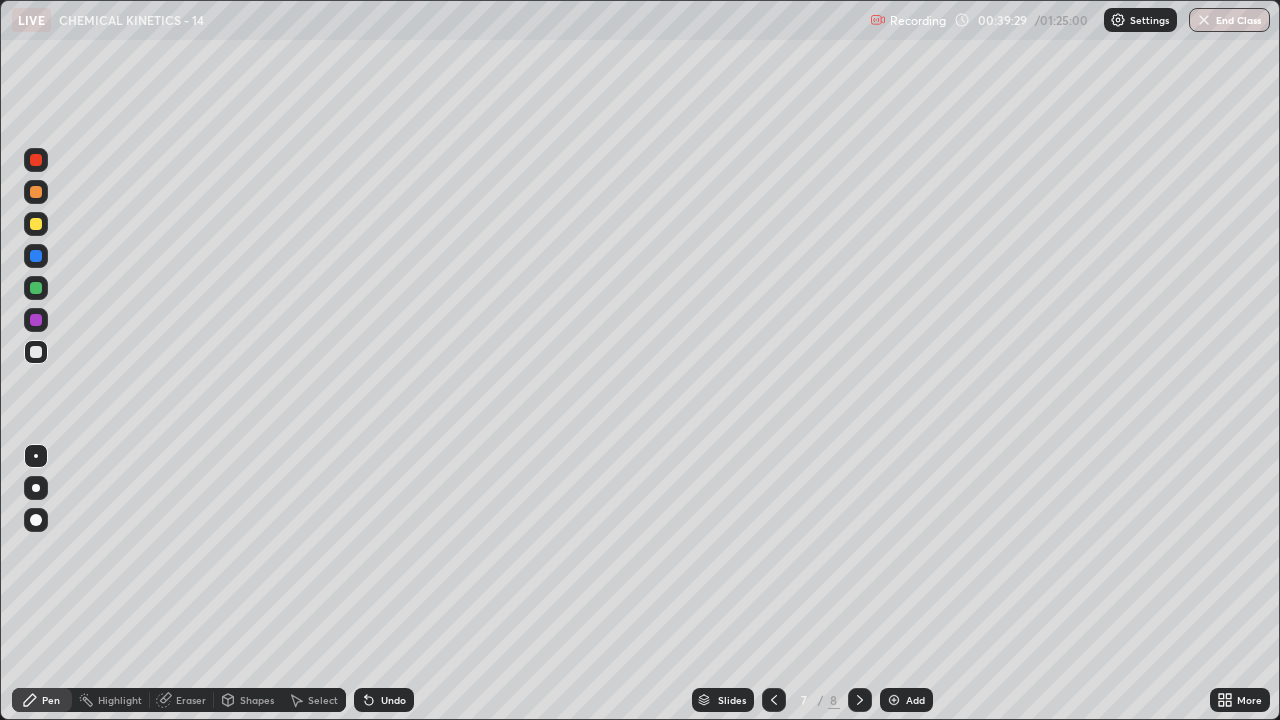 click 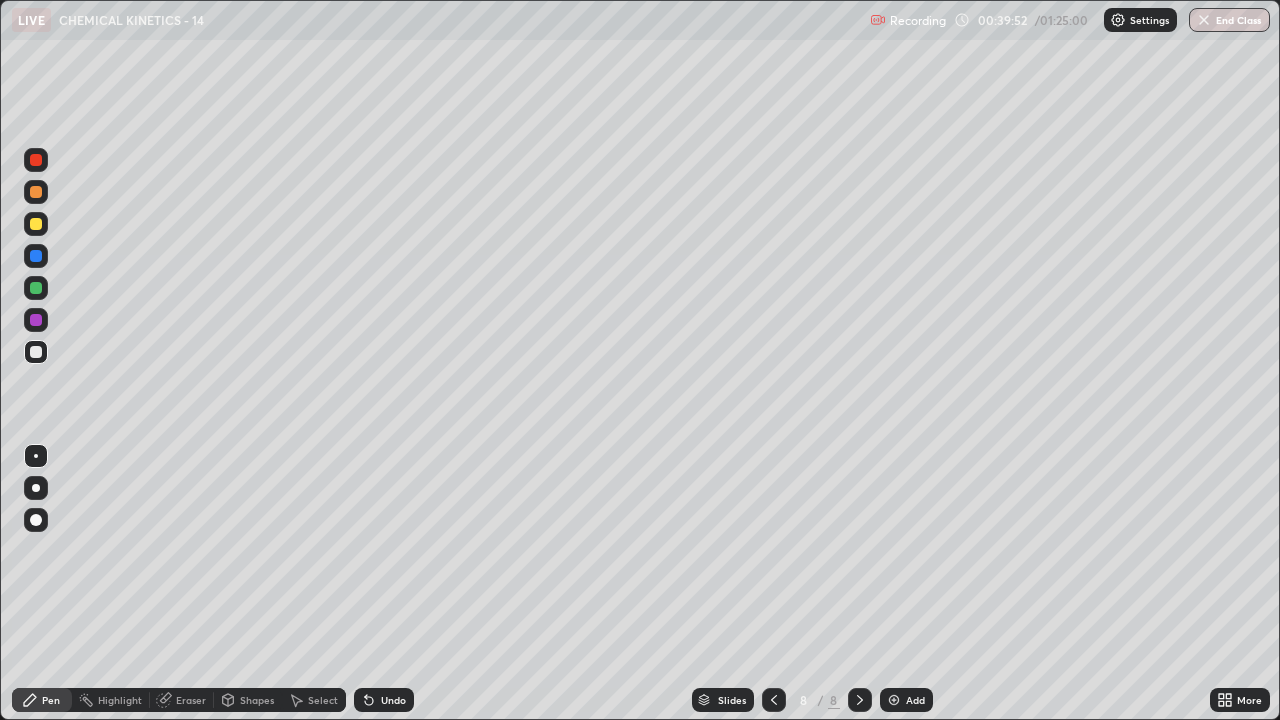 click on "Add" at bounding box center (906, 700) 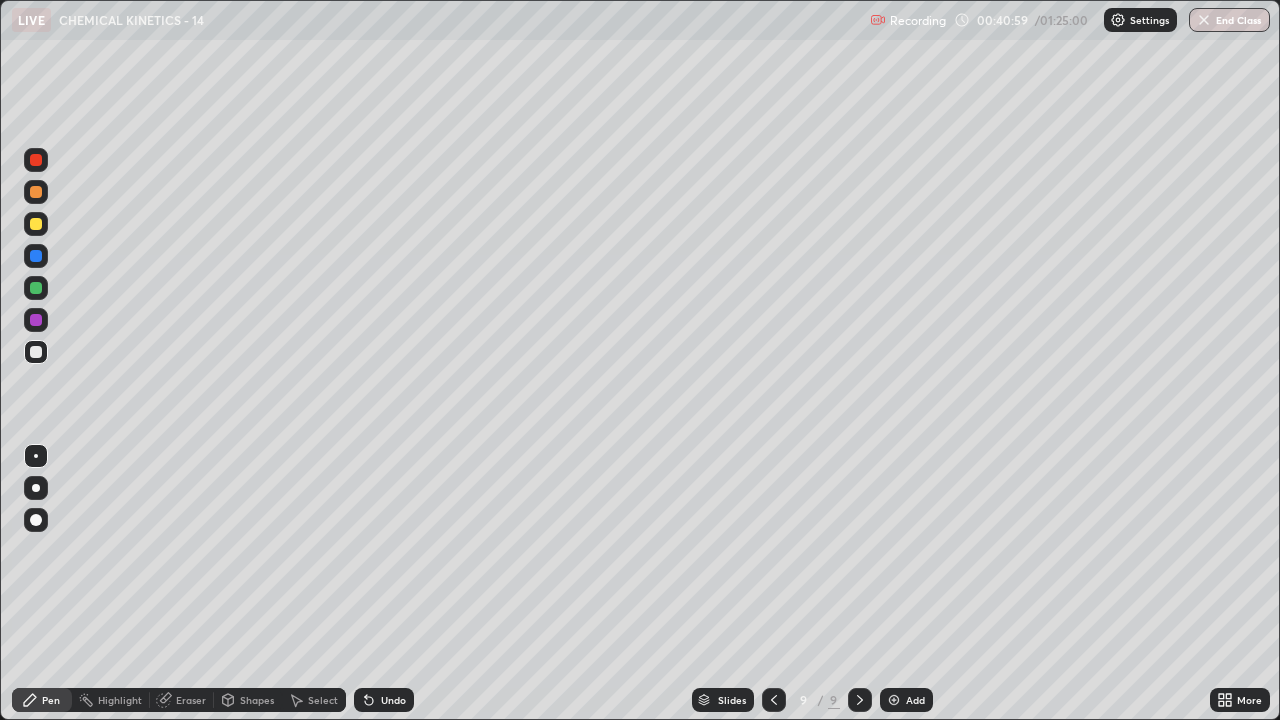 click at bounding box center [36, 224] 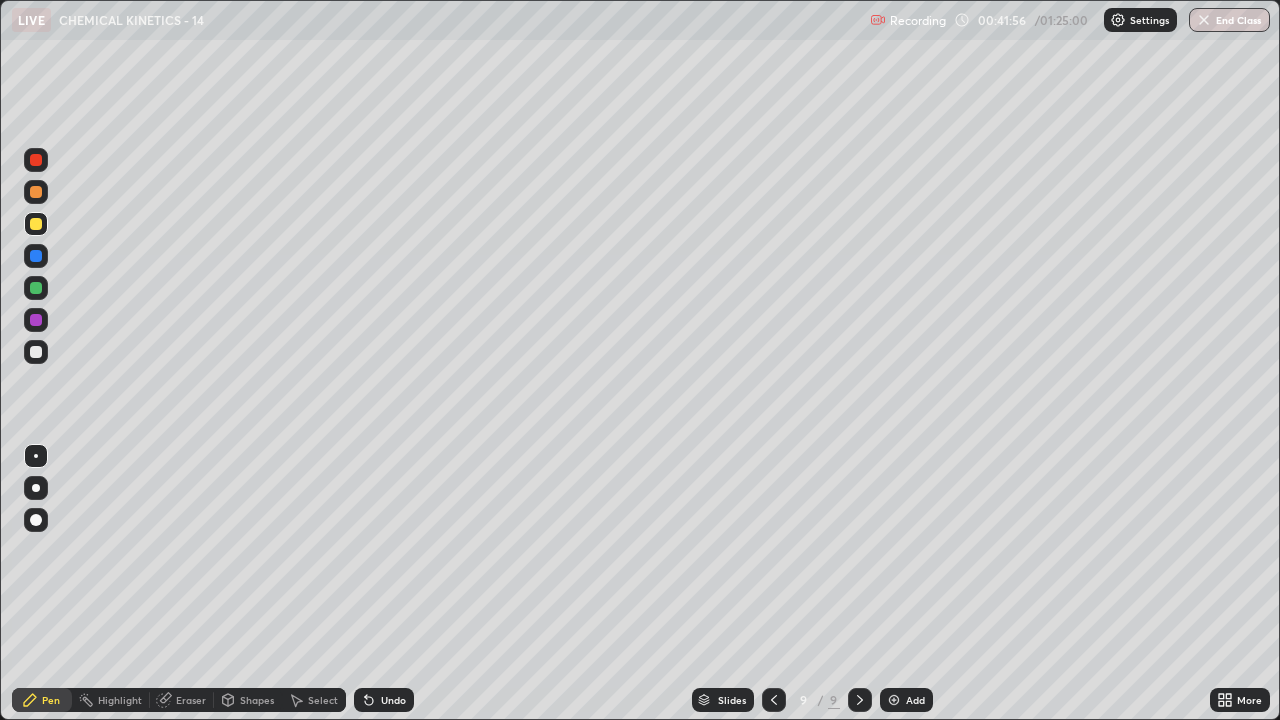 click at bounding box center (36, 352) 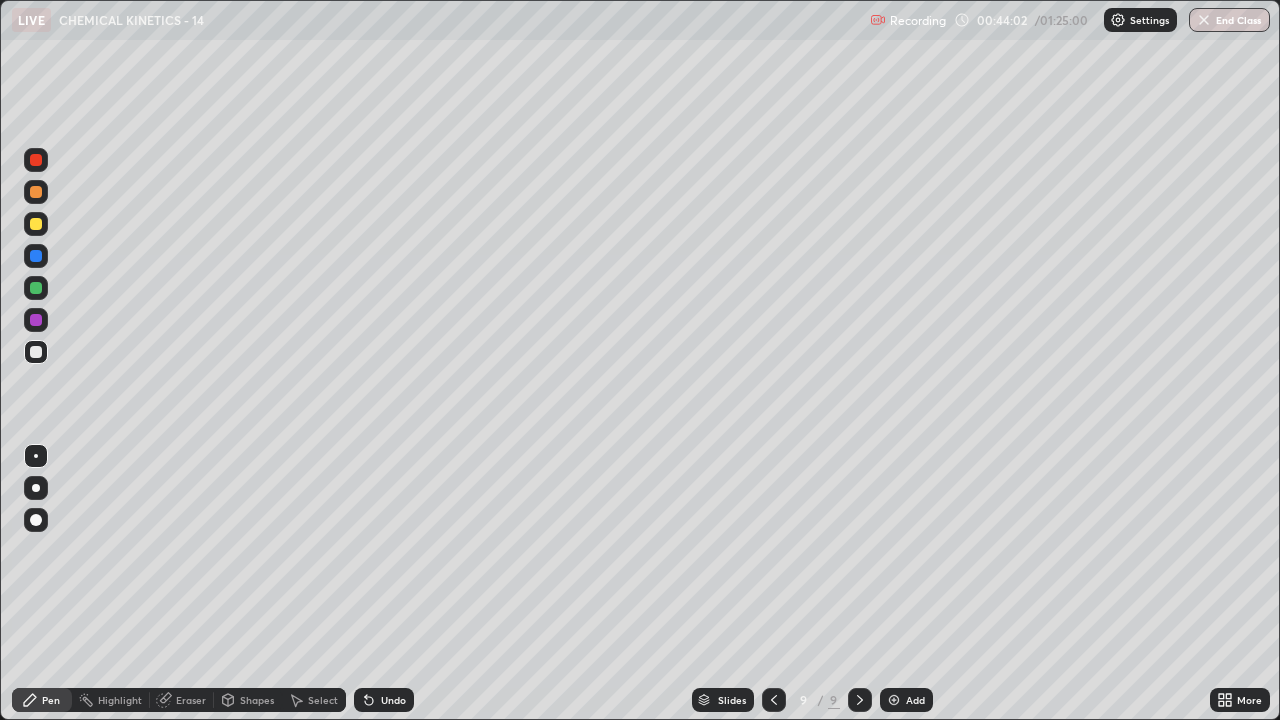 click on "Add" at bounding box center [915, 700] 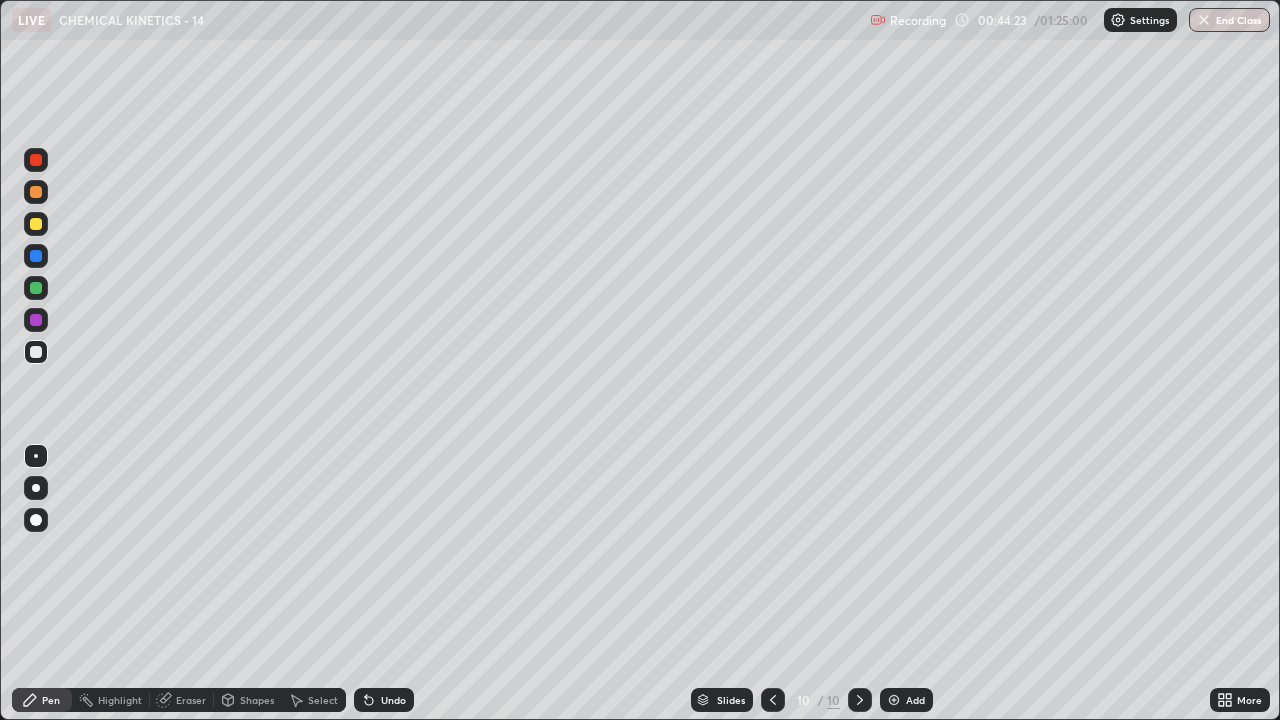 click 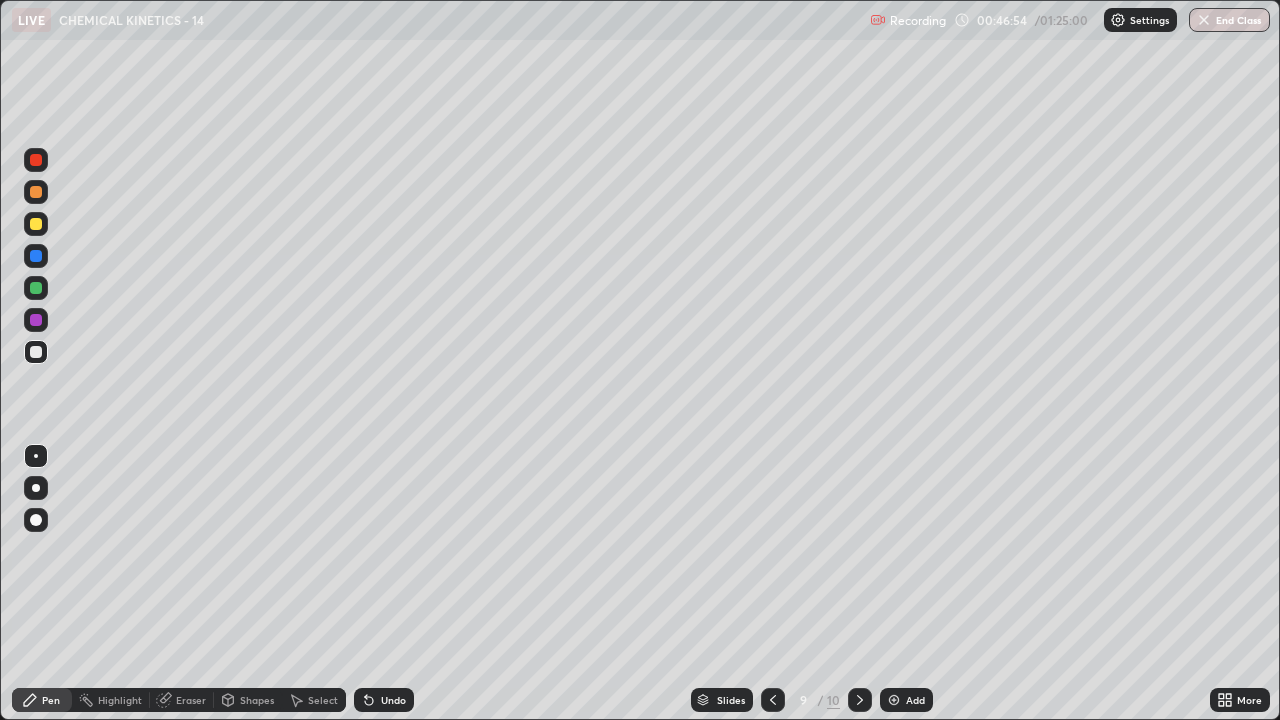 click 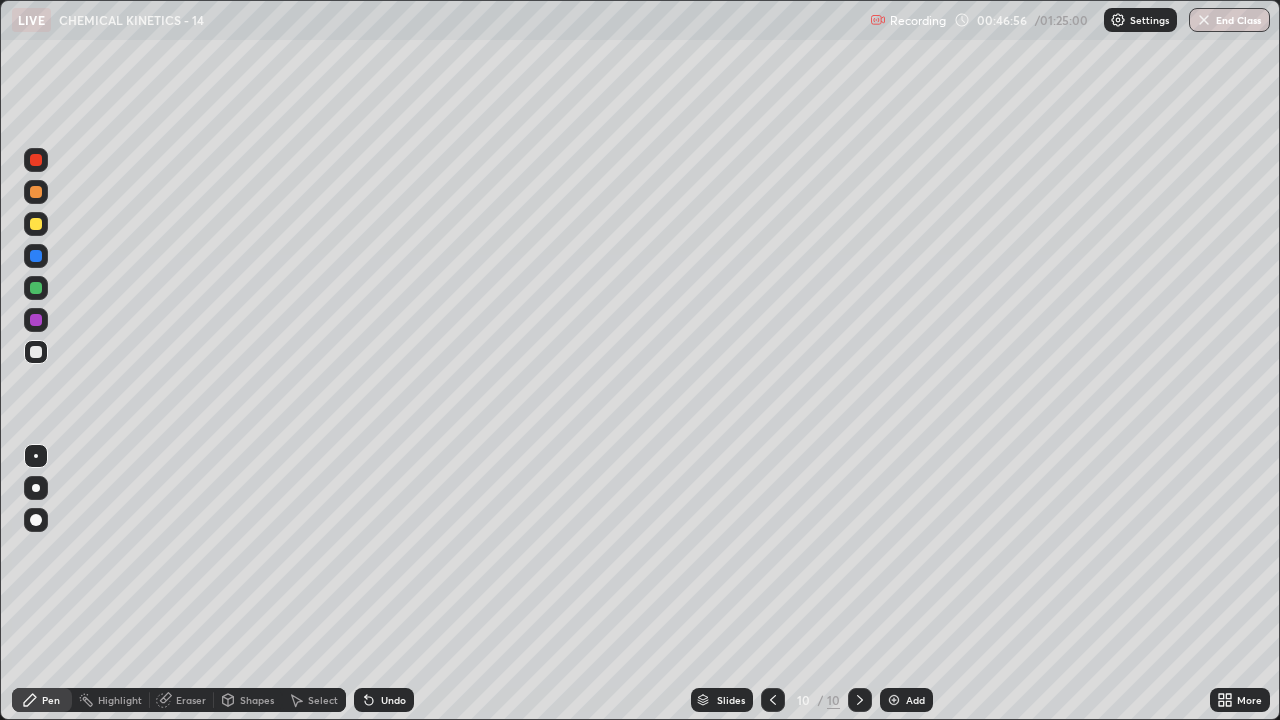 click at bounding box center (36, 224) 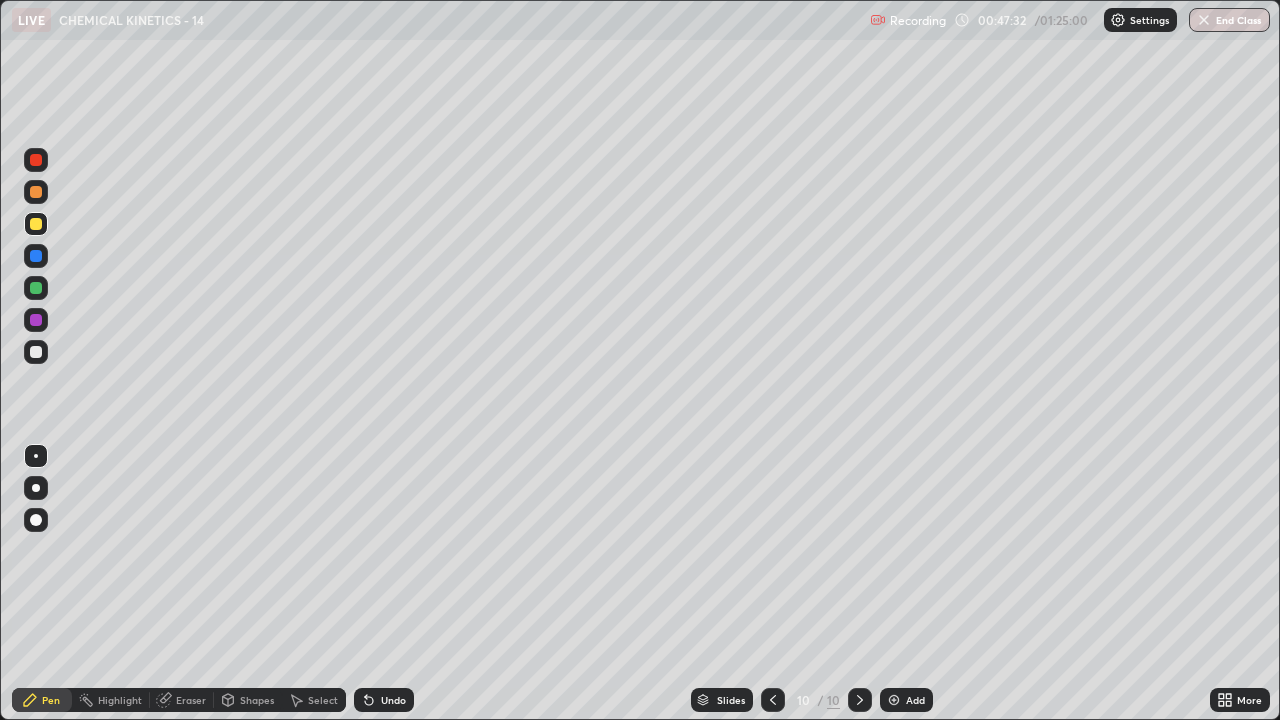 click 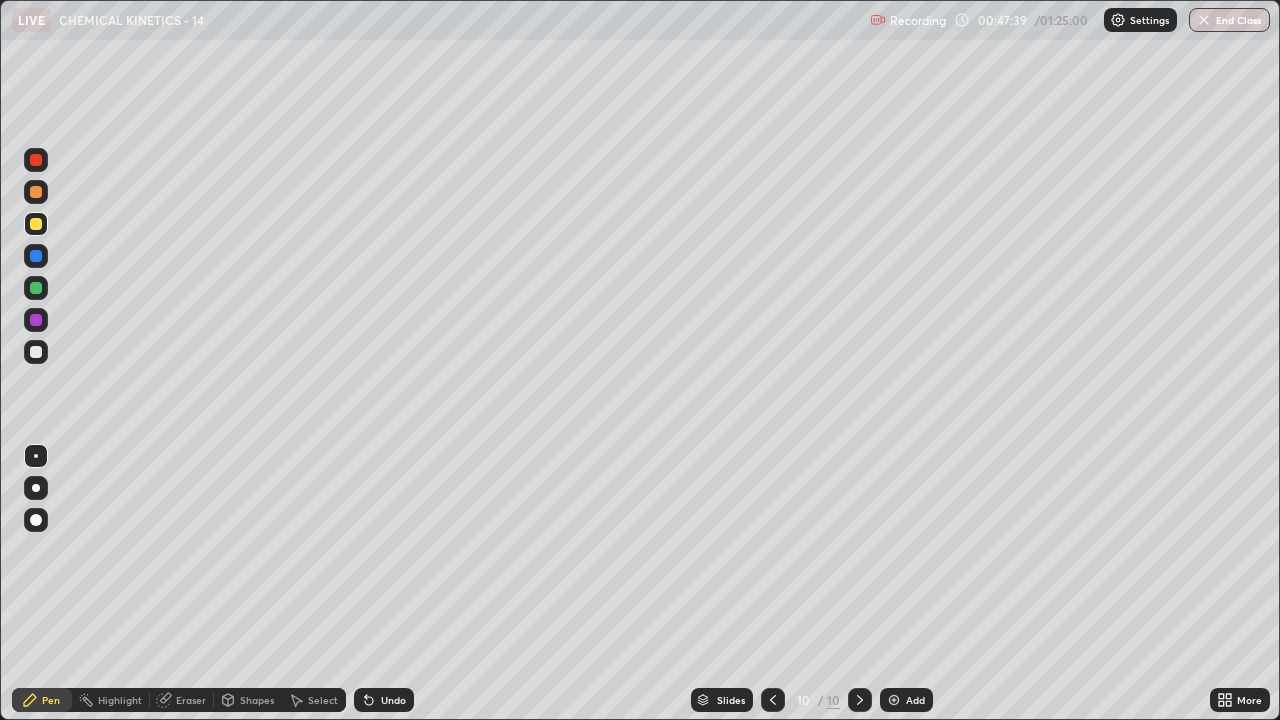 click on "Undo" at bounding box center (393, 700) 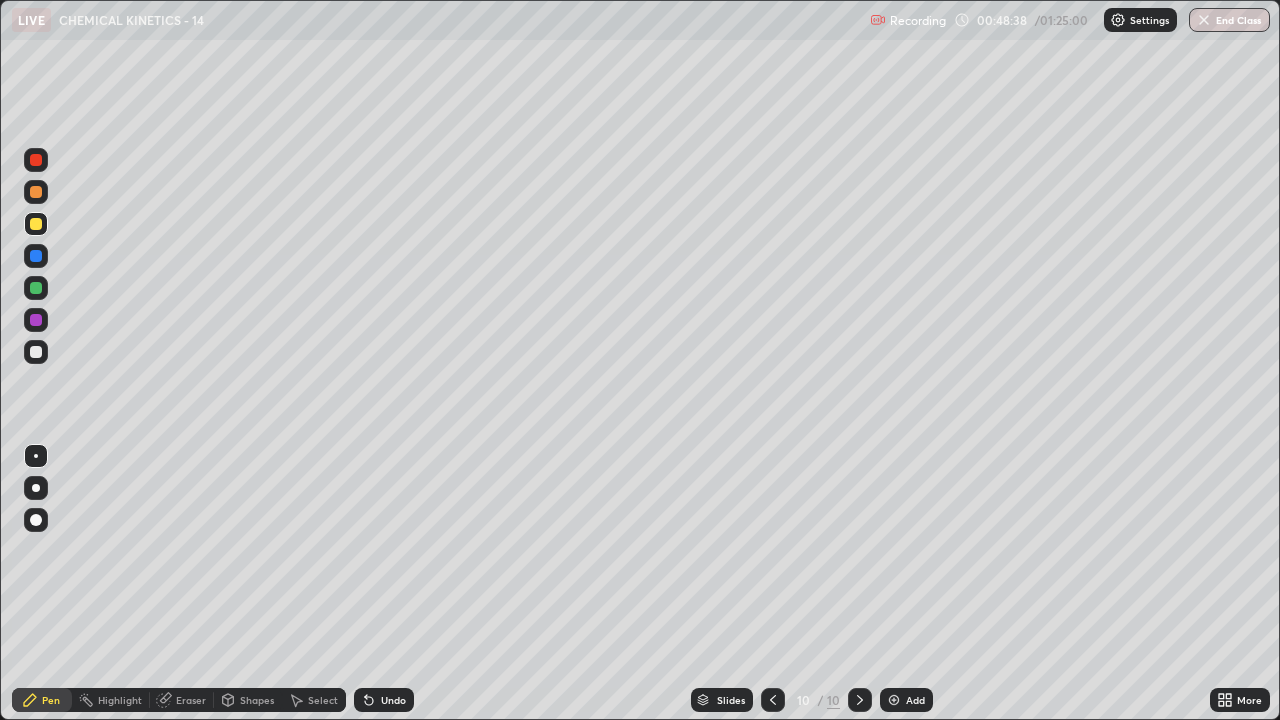 click on "Settings" at bounding box center [1149, 20] 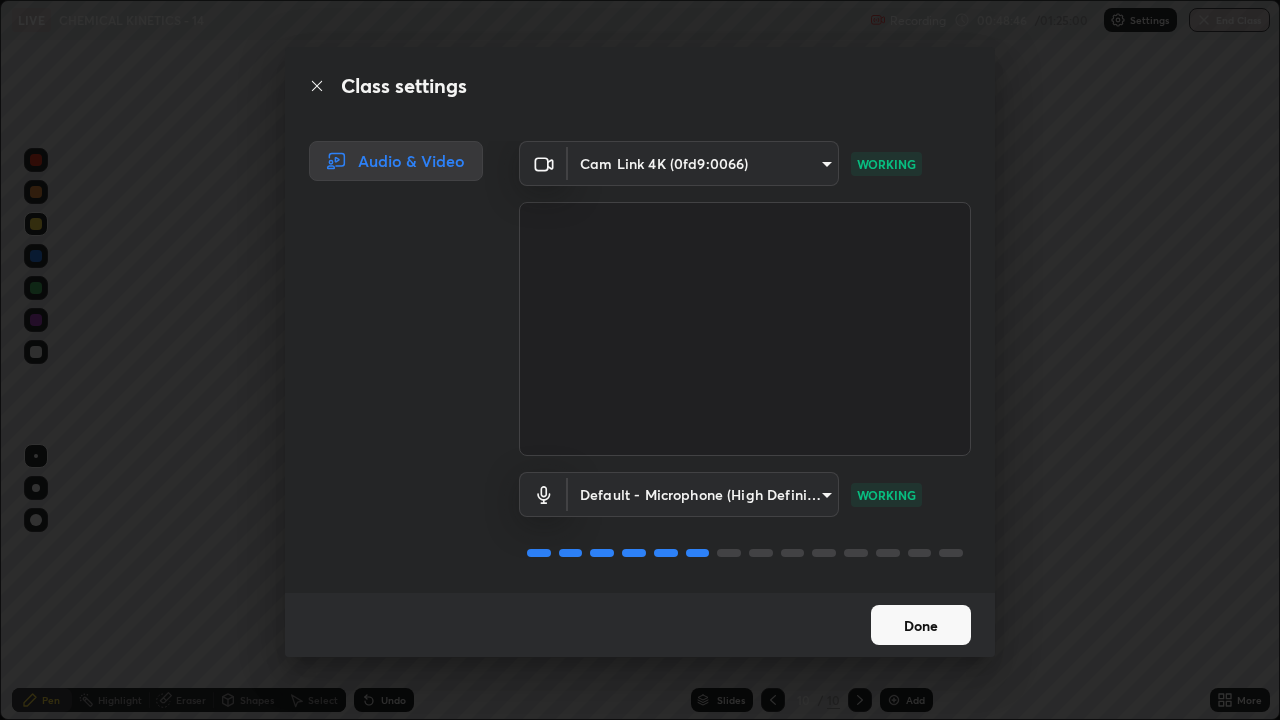 click on "Done" at bounding box center [921, 625] 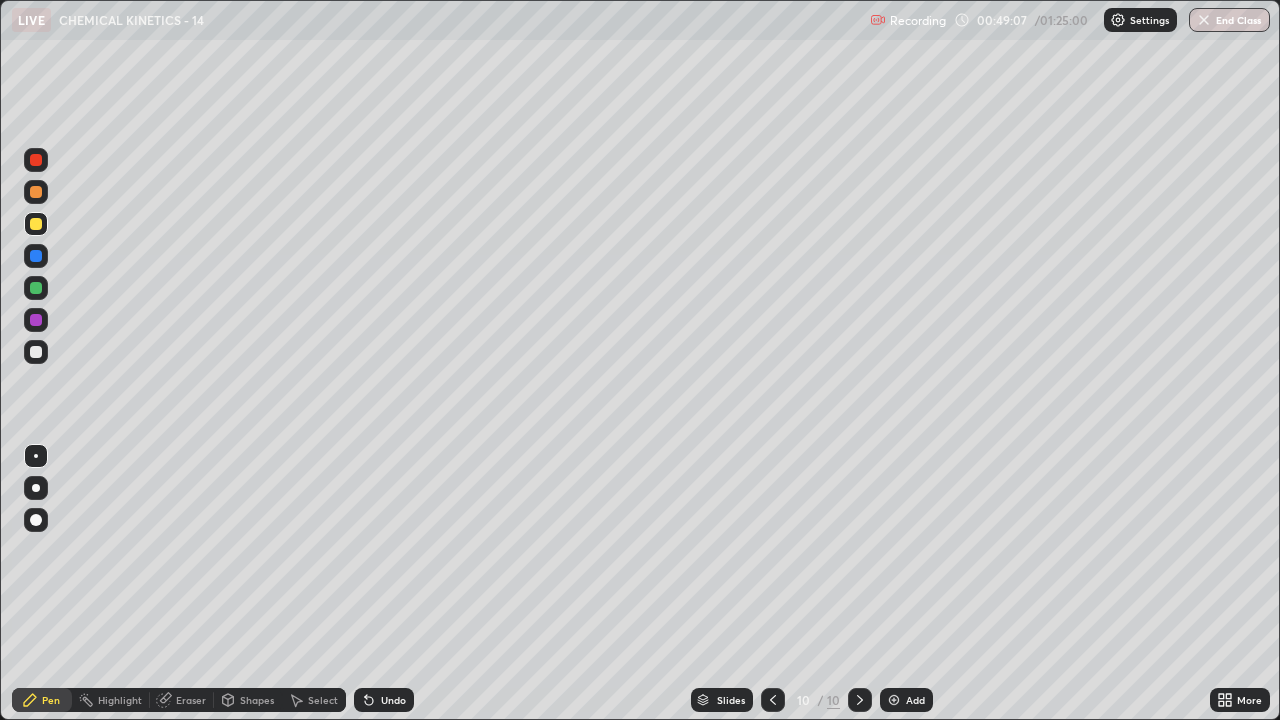click at bounding box center [36, 352] 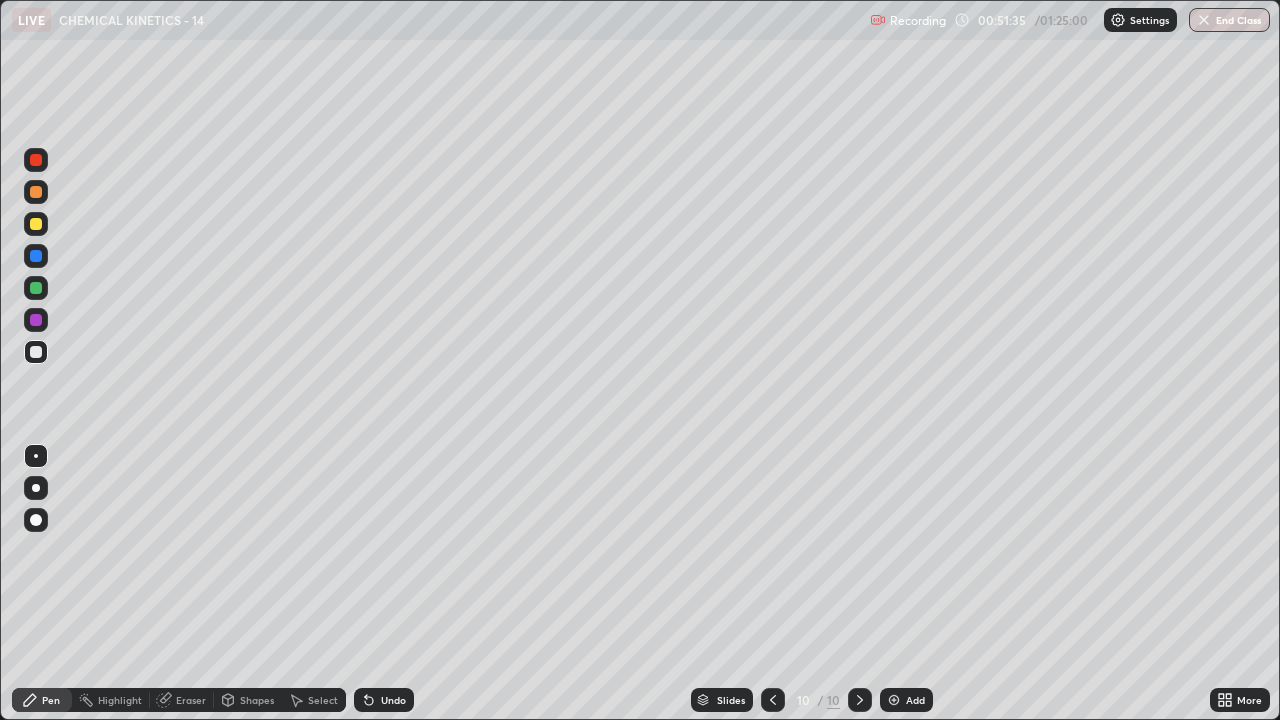 click on "Add" at bounding box center (915, 700) 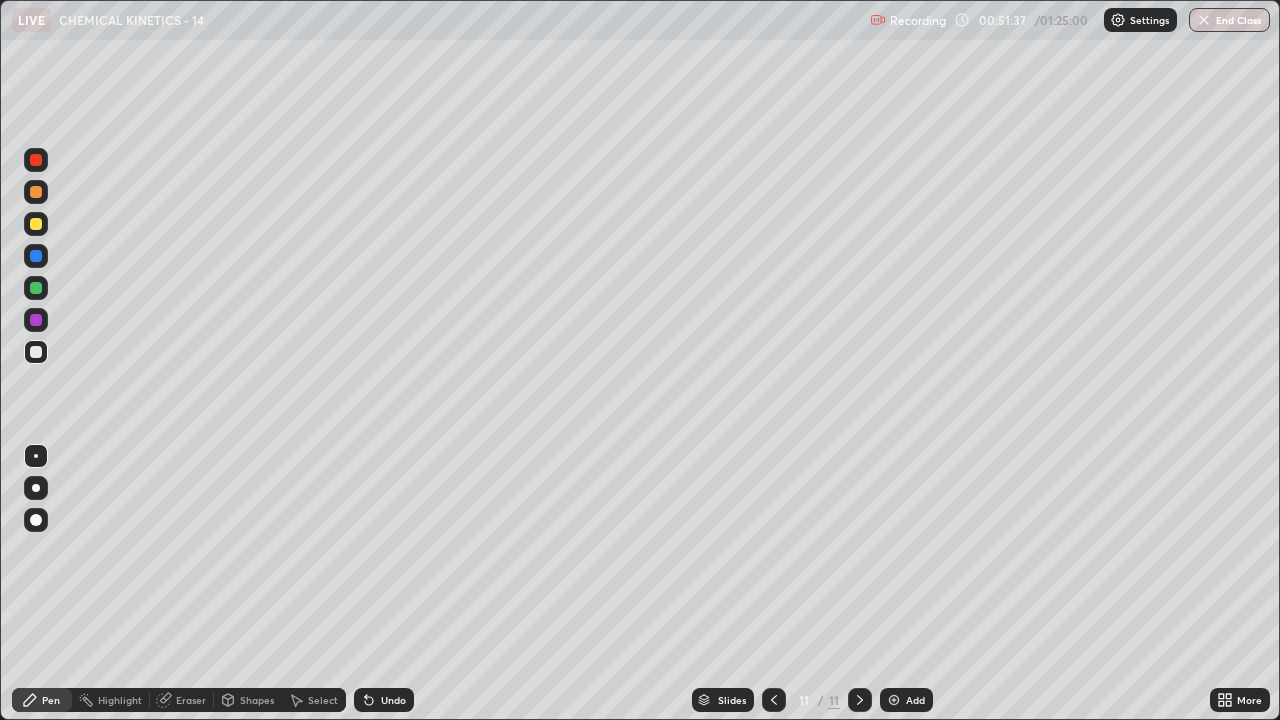 click at bounding box center [36, 288] 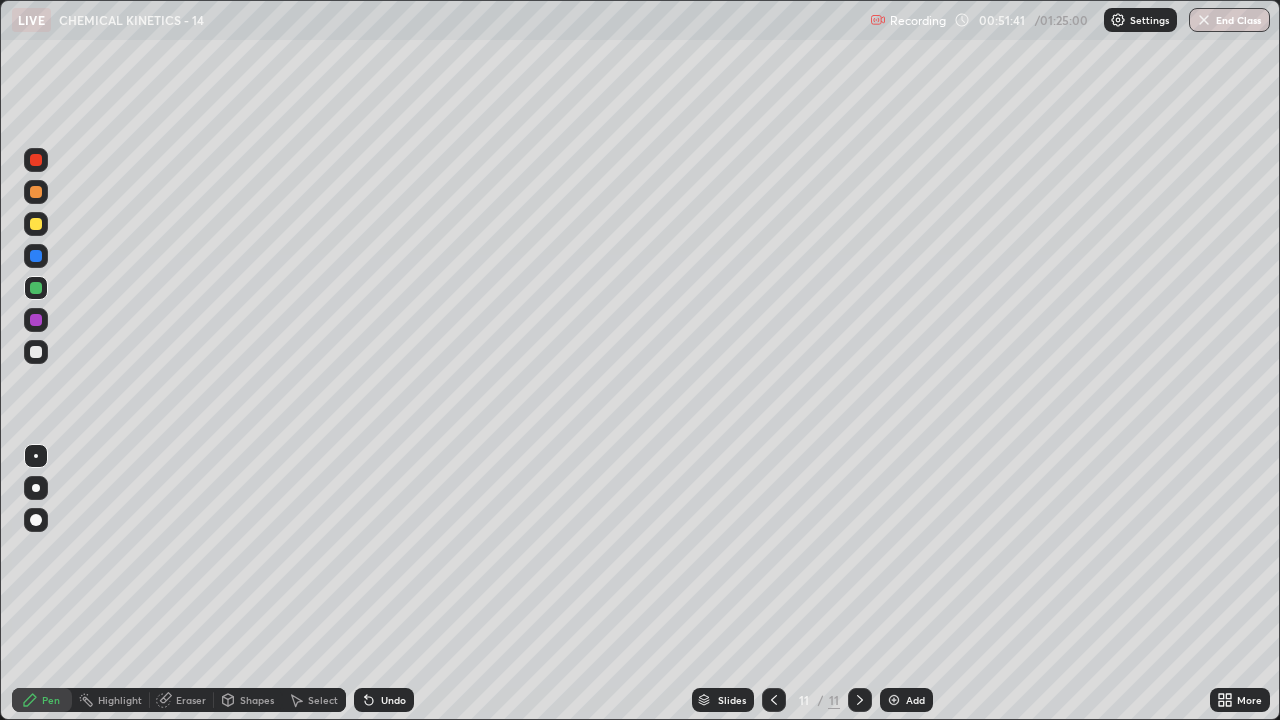 click on "Undo" at bounding box center (393, 700) 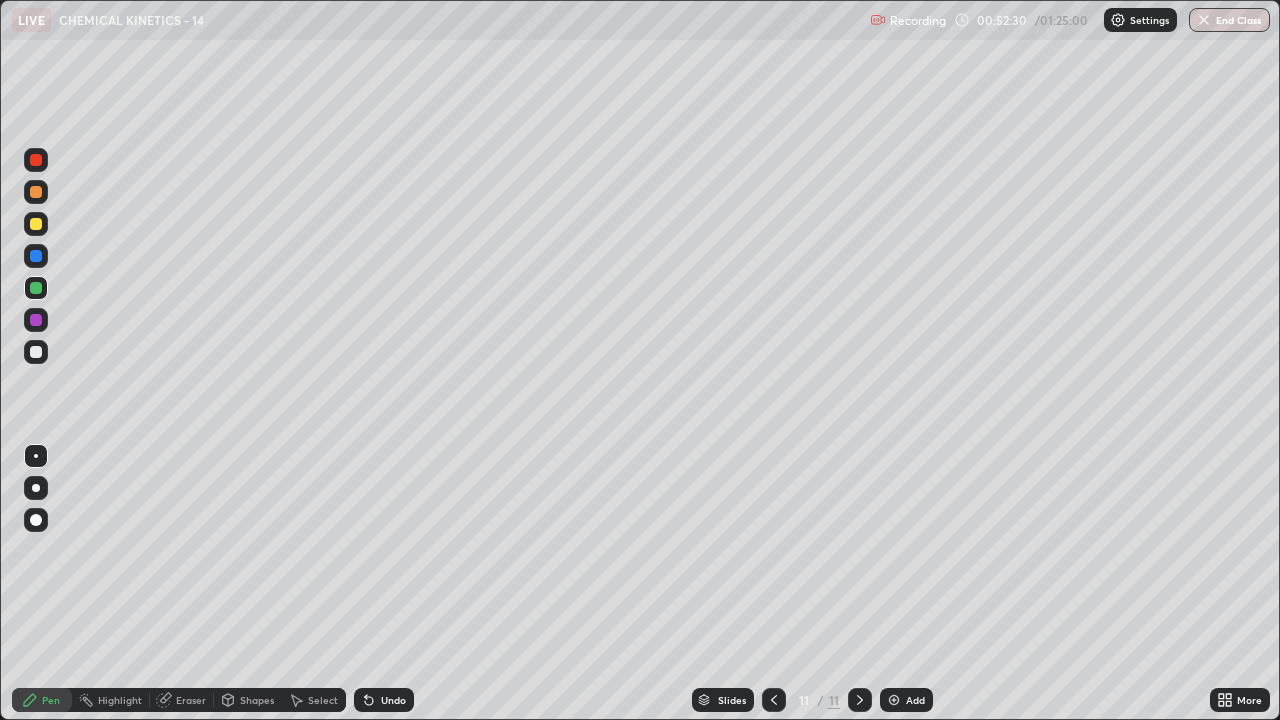 click 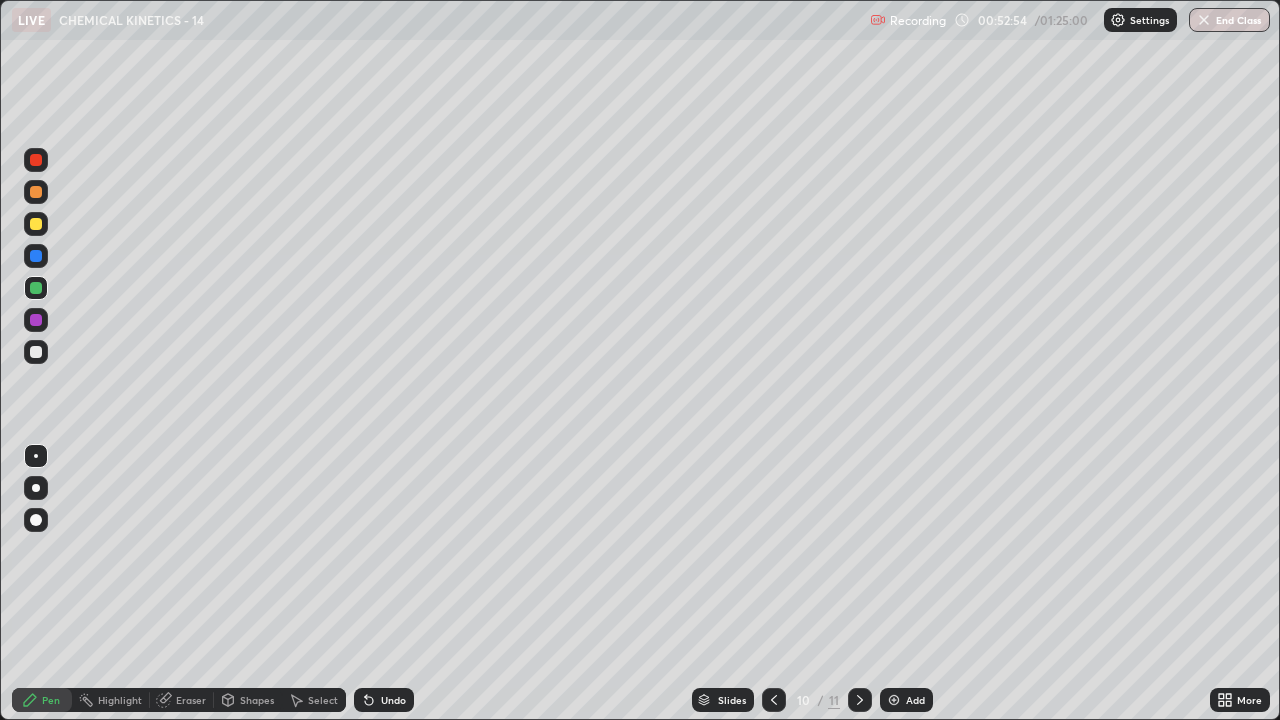 click 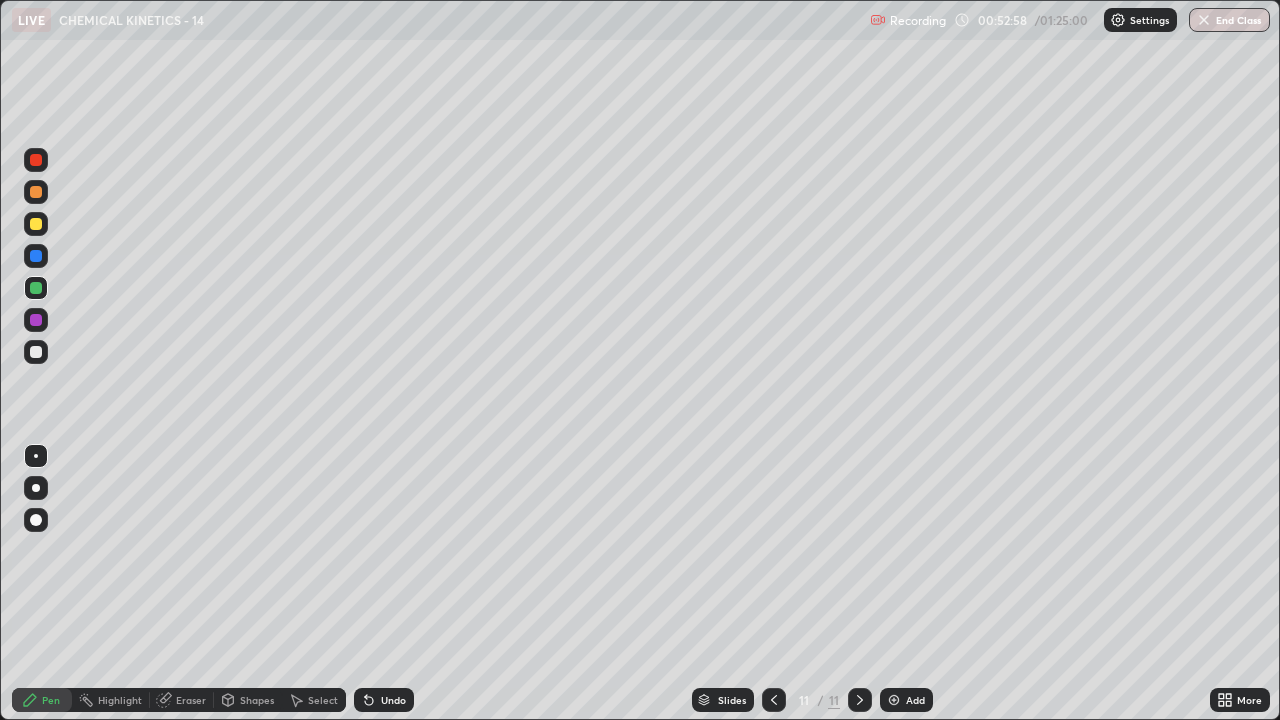 click at bounding box center (36, 352) 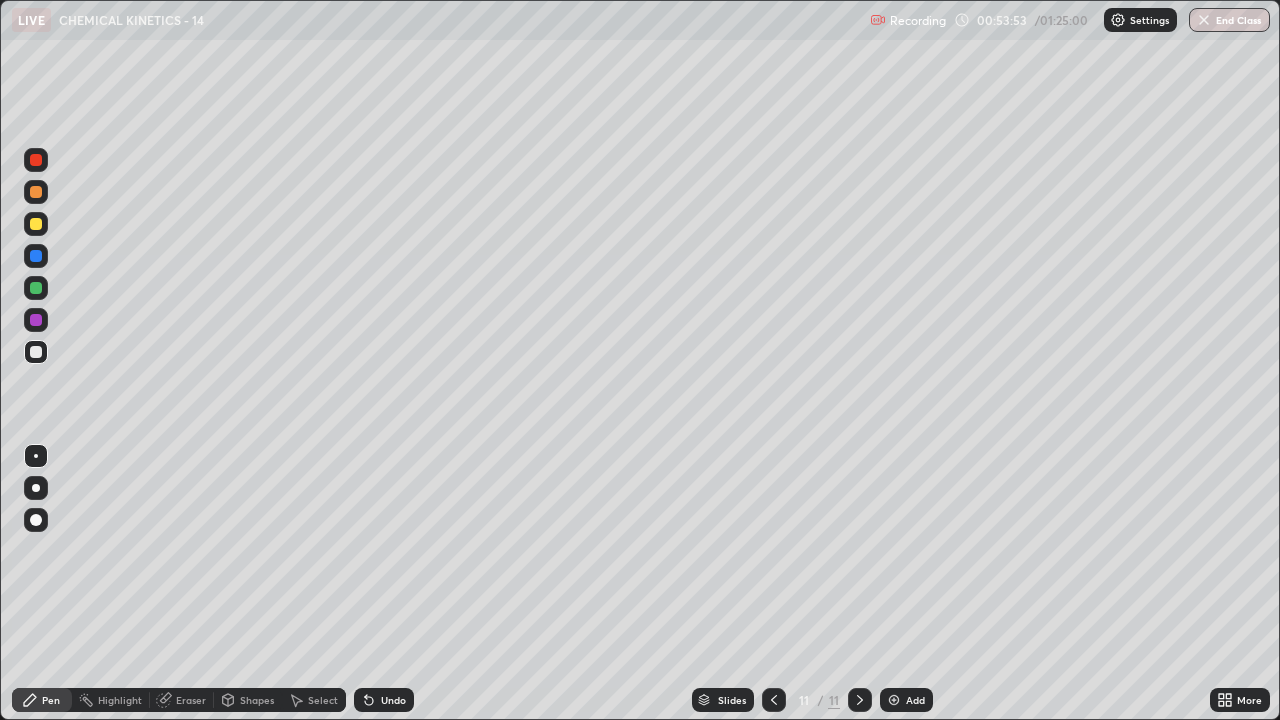 click 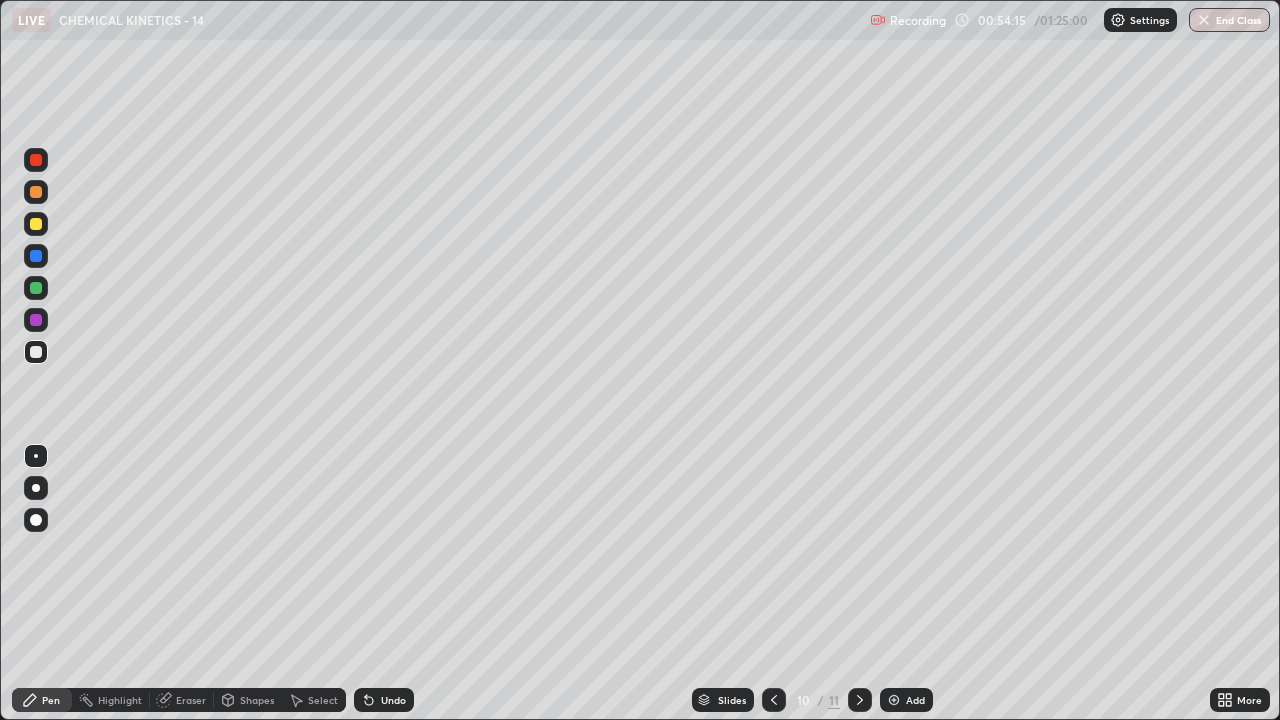 click 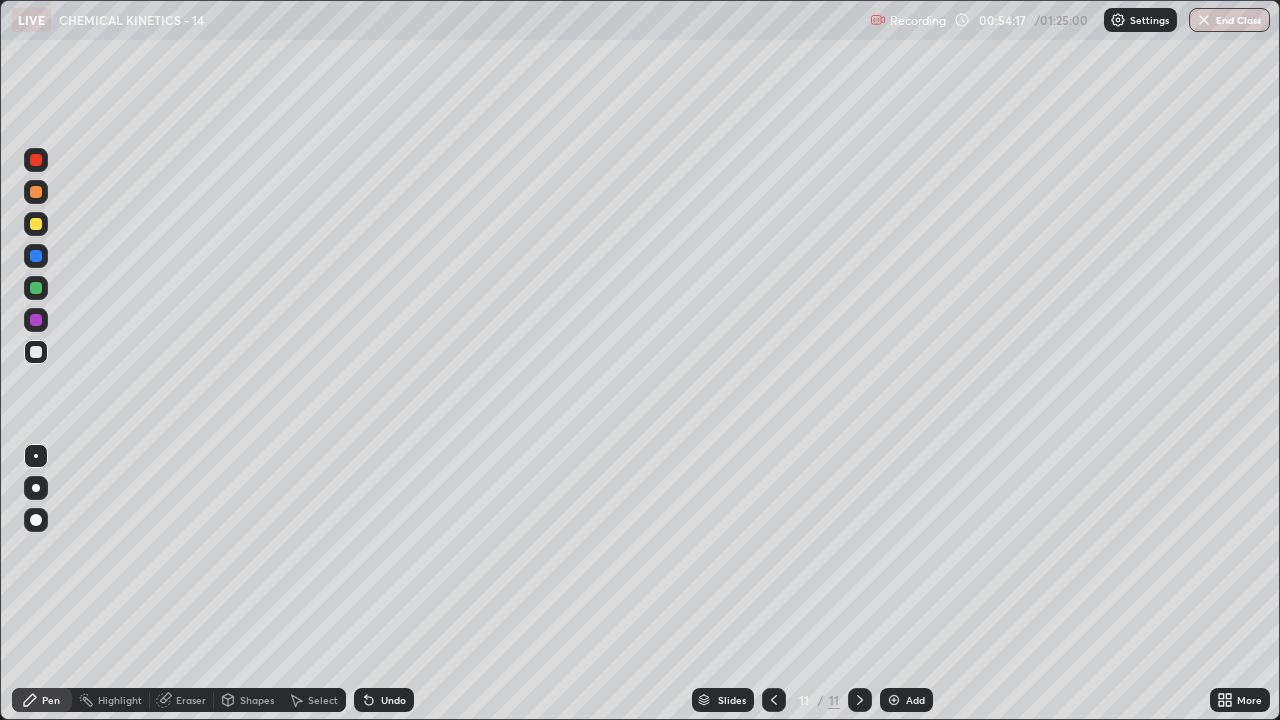 click at bounding box center (36, 160) 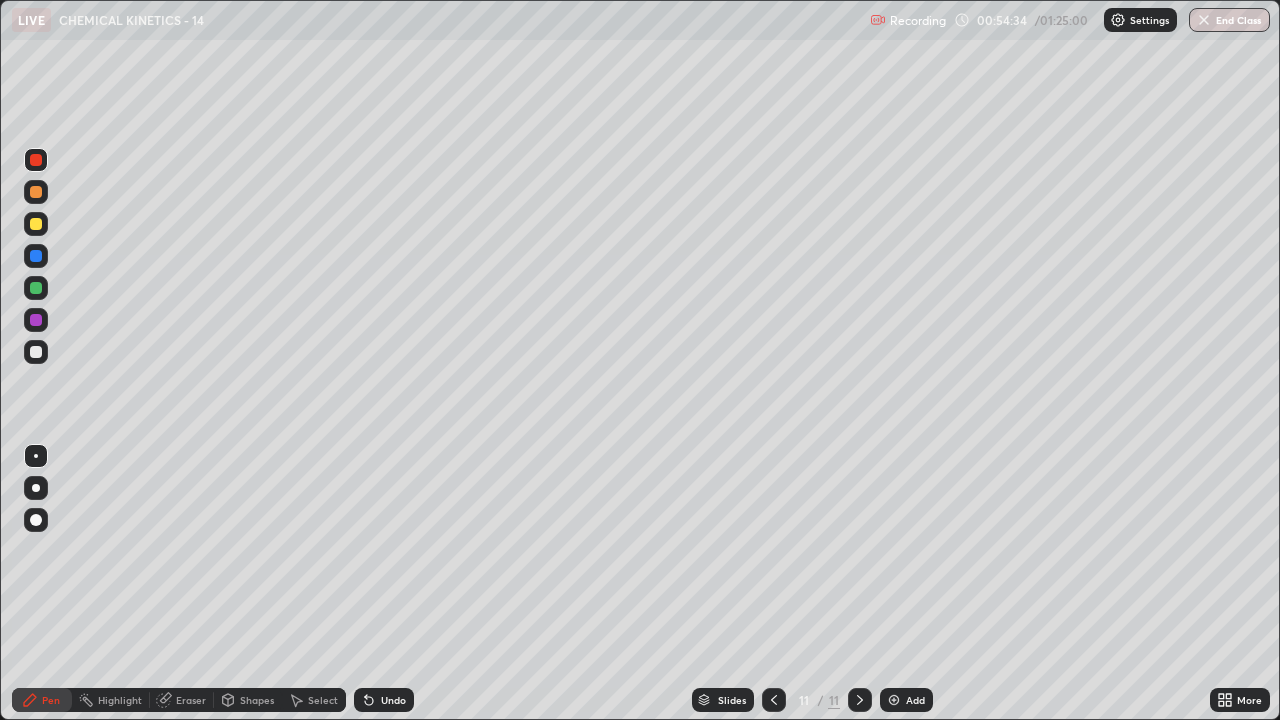 click 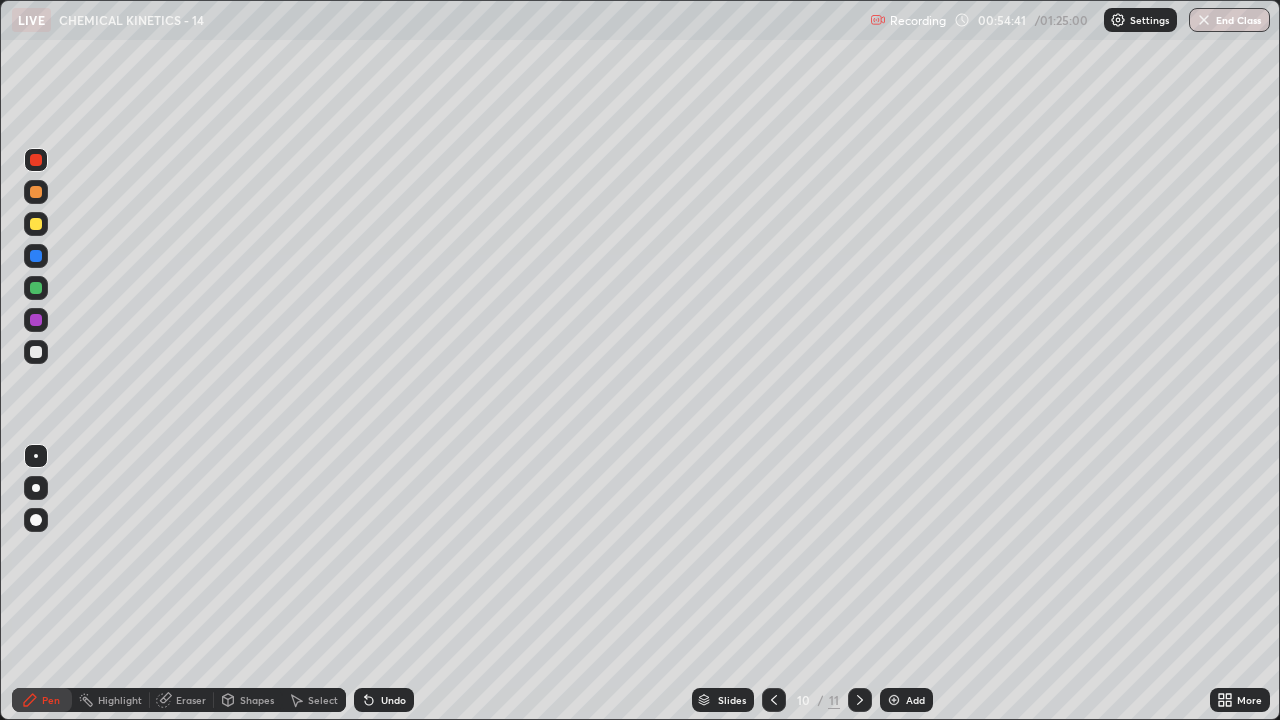 click 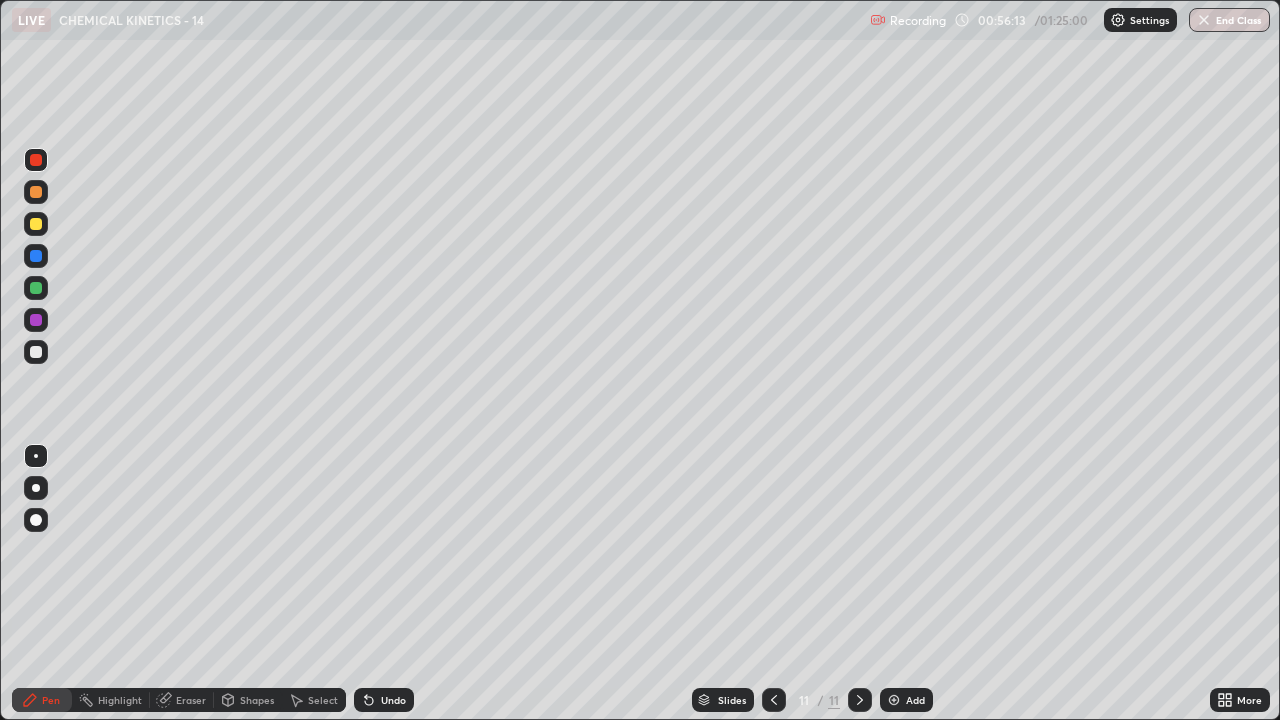 click on "Add" at bounding box center [915, 700] 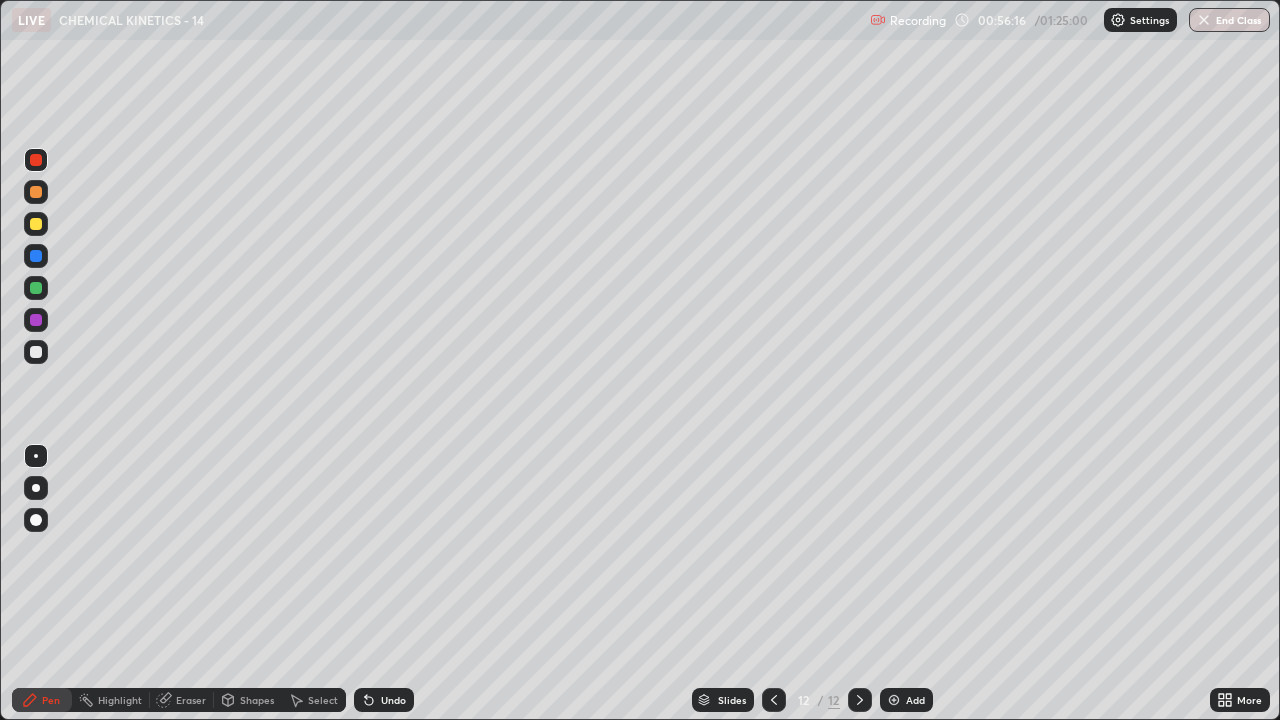 click 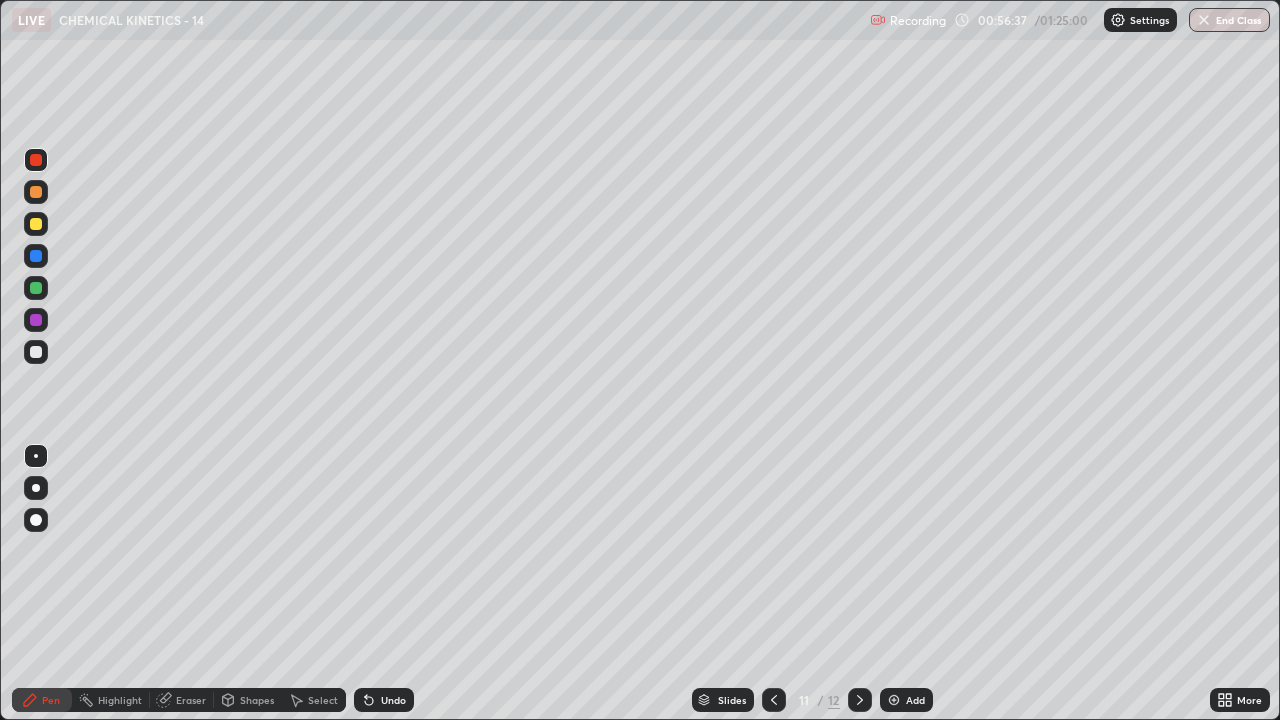 click 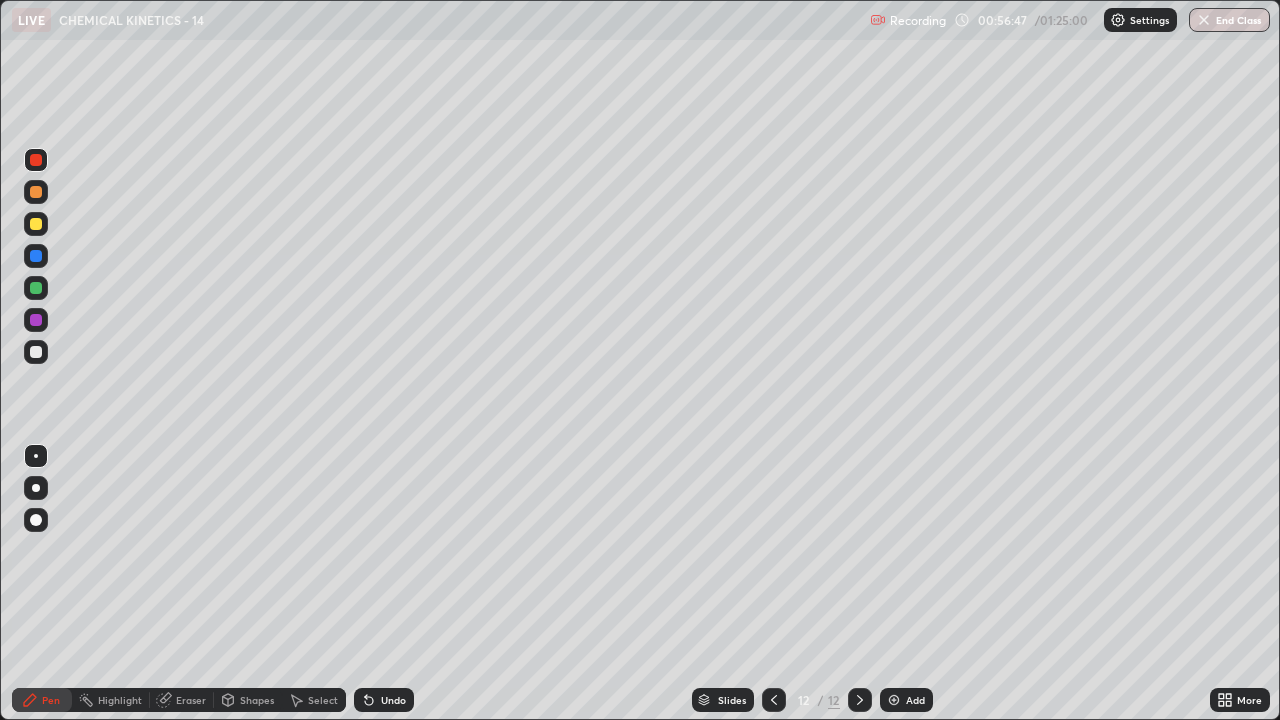 click on "Undo" at bounding box center [393, 700] 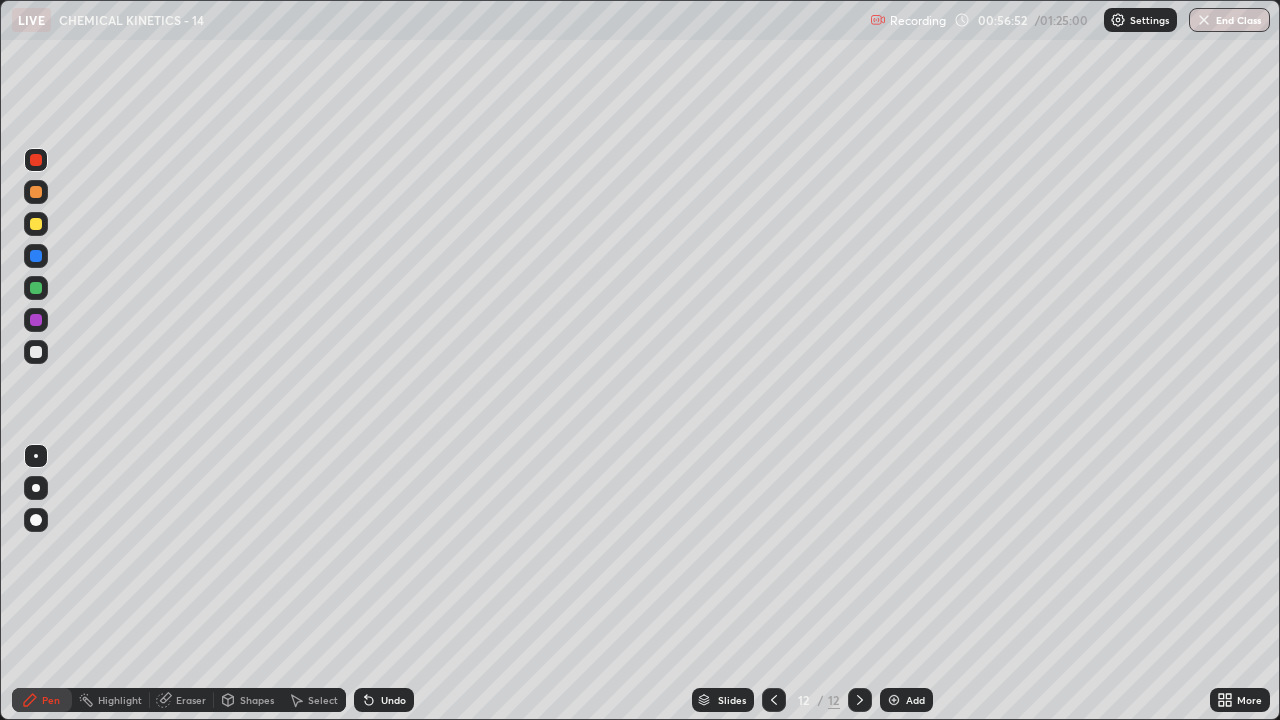 click at bounding box center [36, 352] 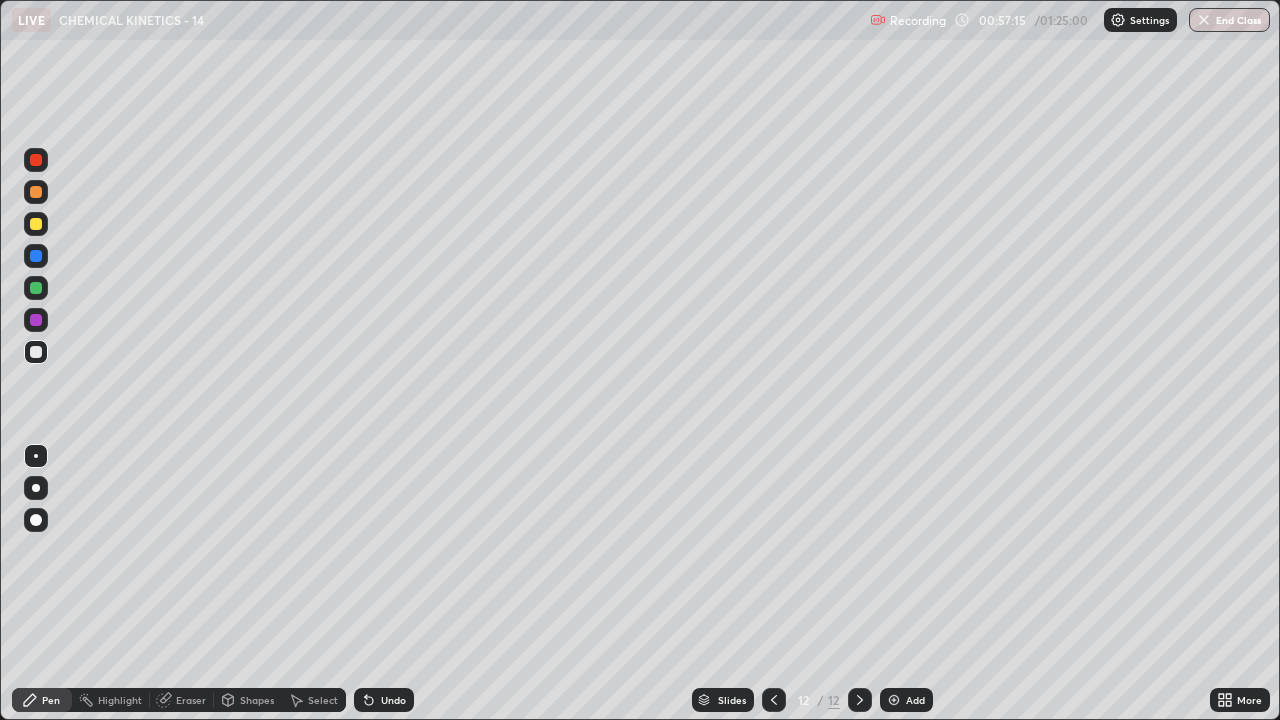 click on "Undo" at bounding box center [384, 700] 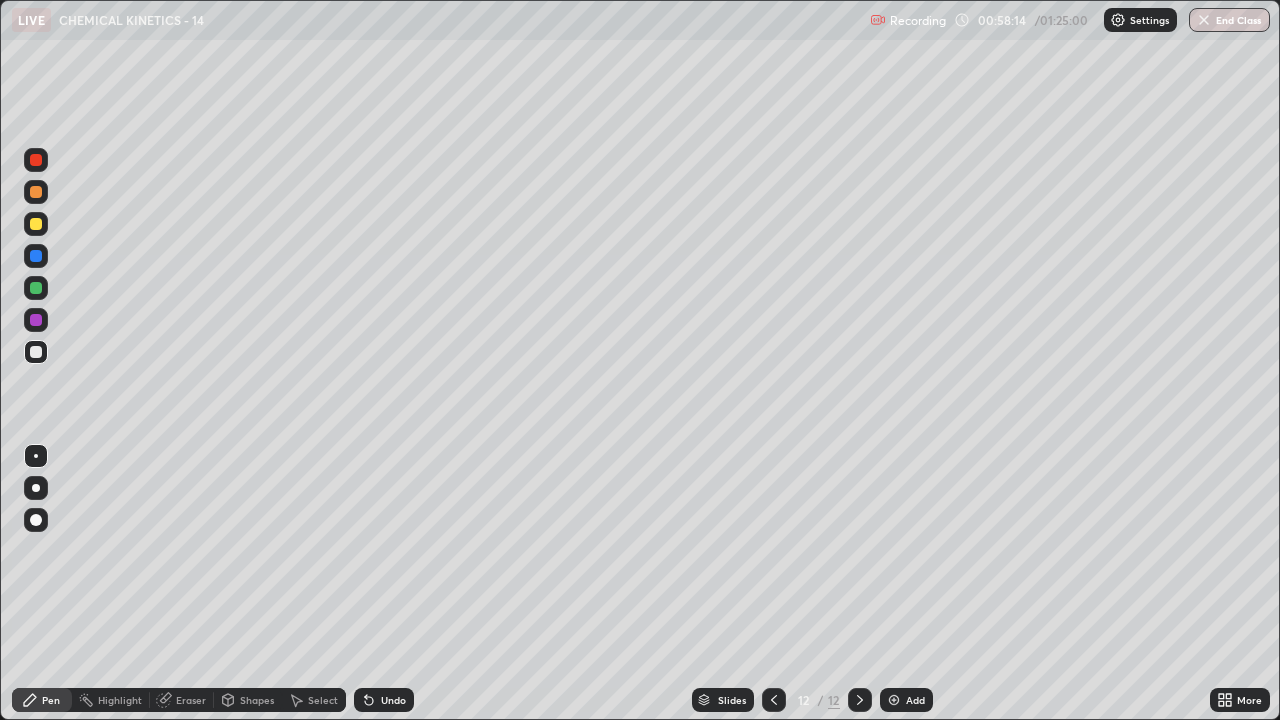 click on "Undo" at bounding box center [393, 700] 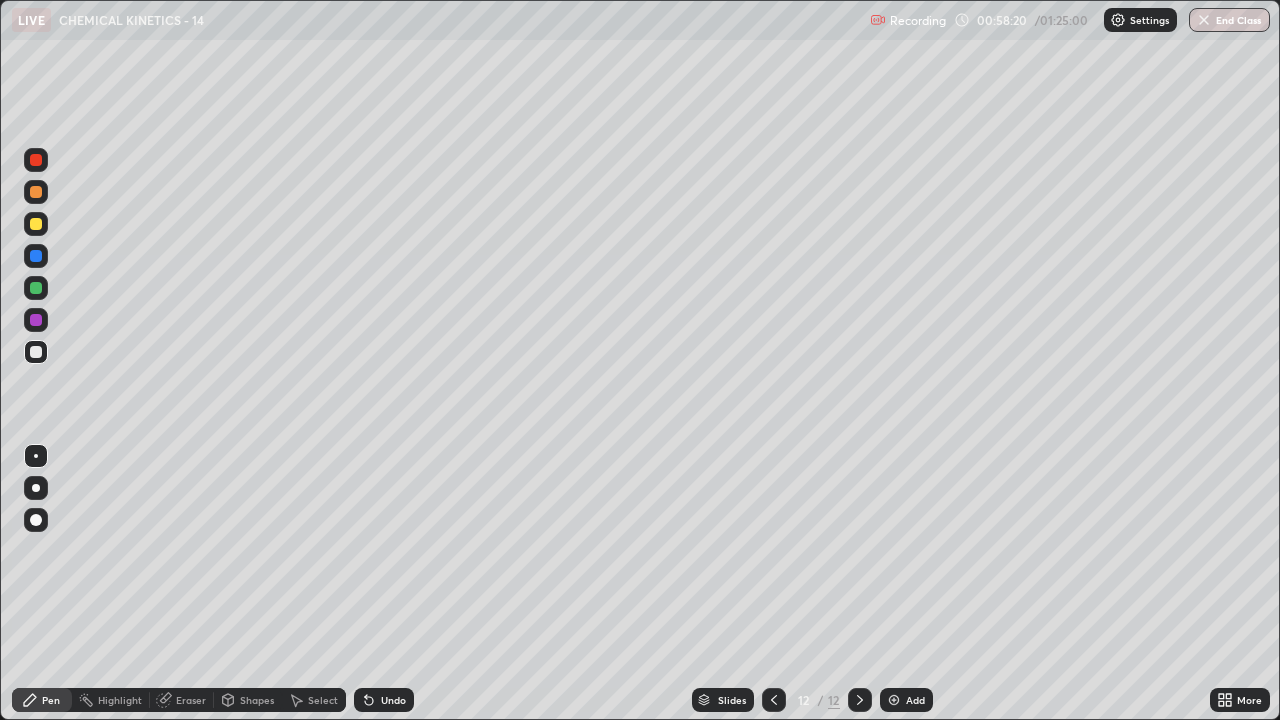 click on "Undo" at bounding box center [393, 700] 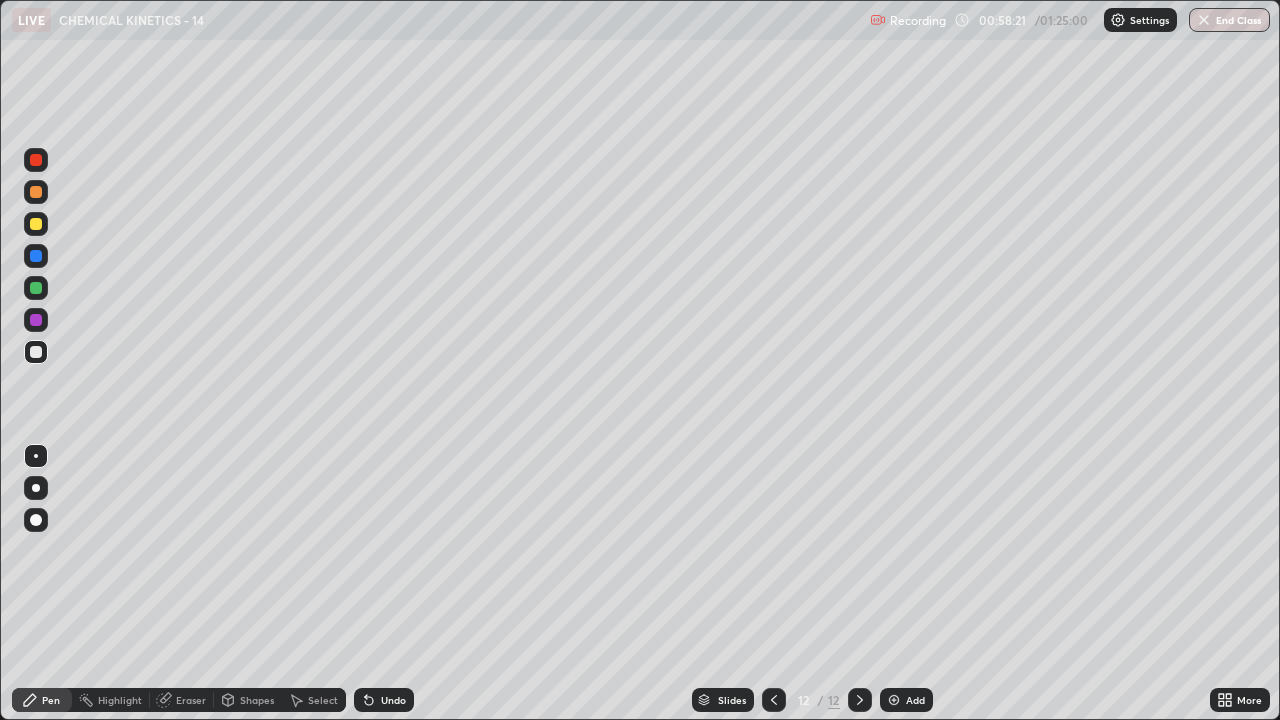 click on "Undo" at bounding box center (393, 700) 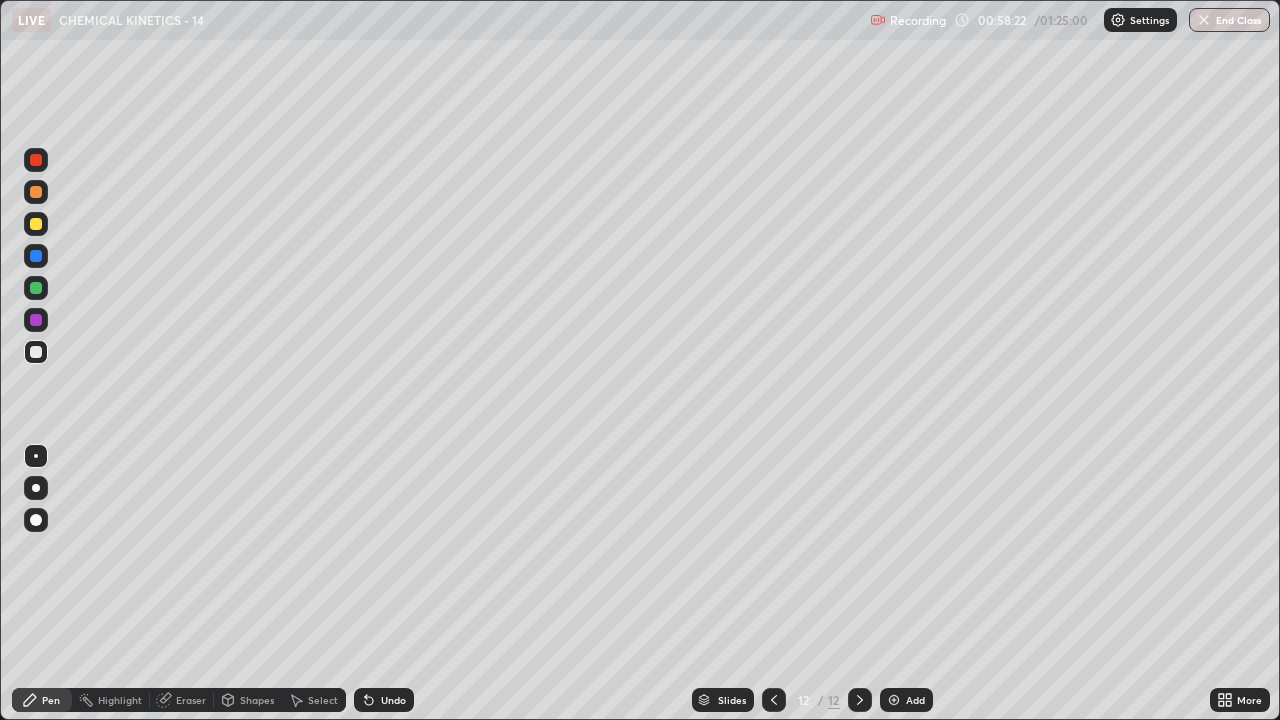 click on "Undo" at bounding box center (384, 700) 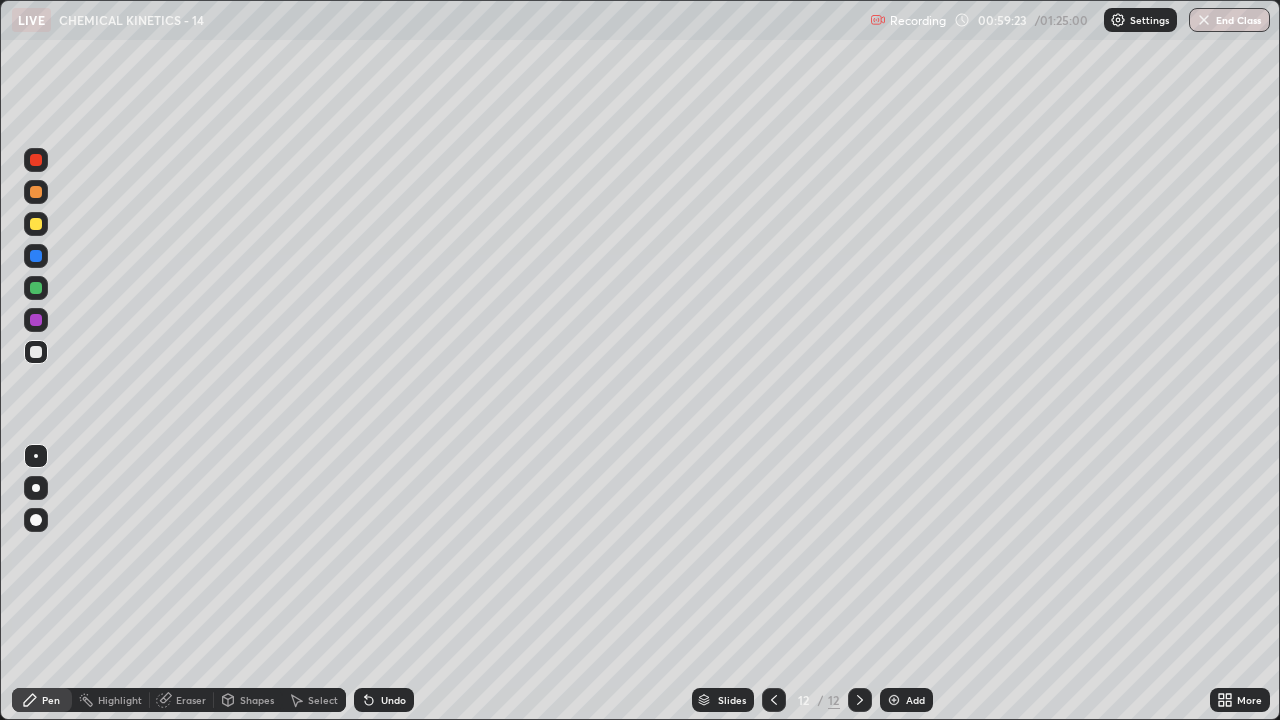 click at bounding box center (36, 288) 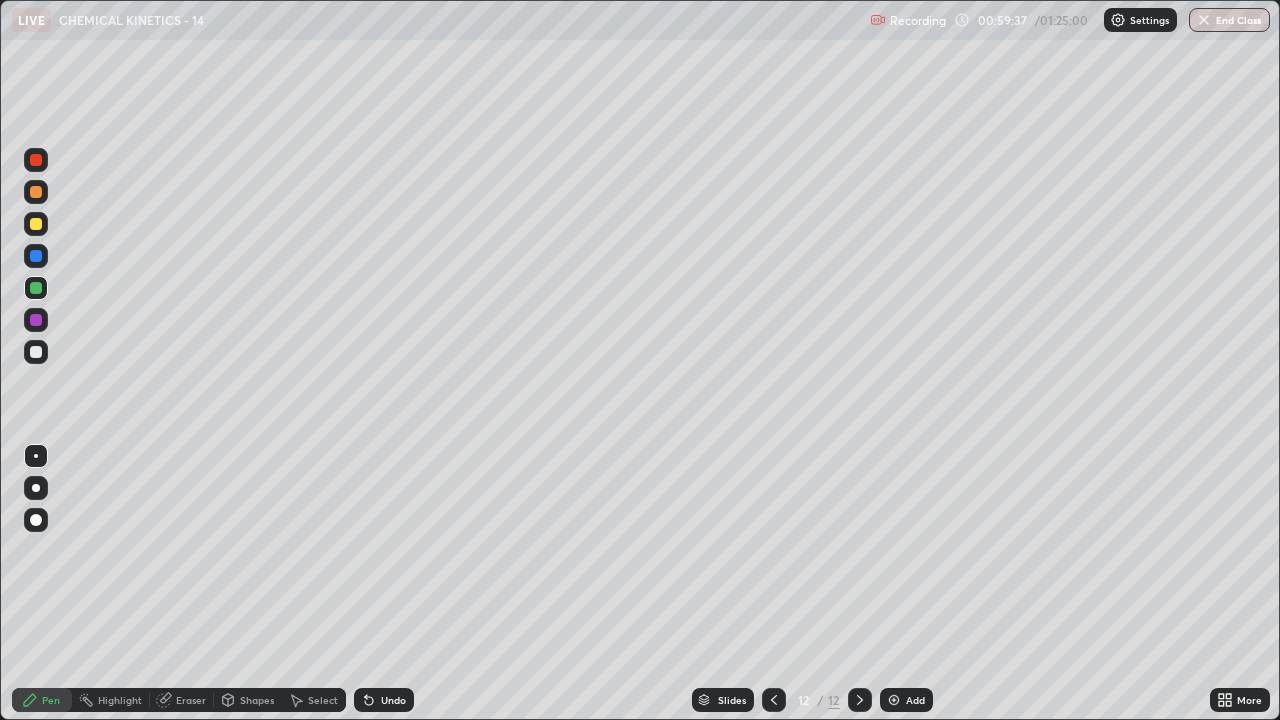 click on "Undo" at bounding box center (393, 700) 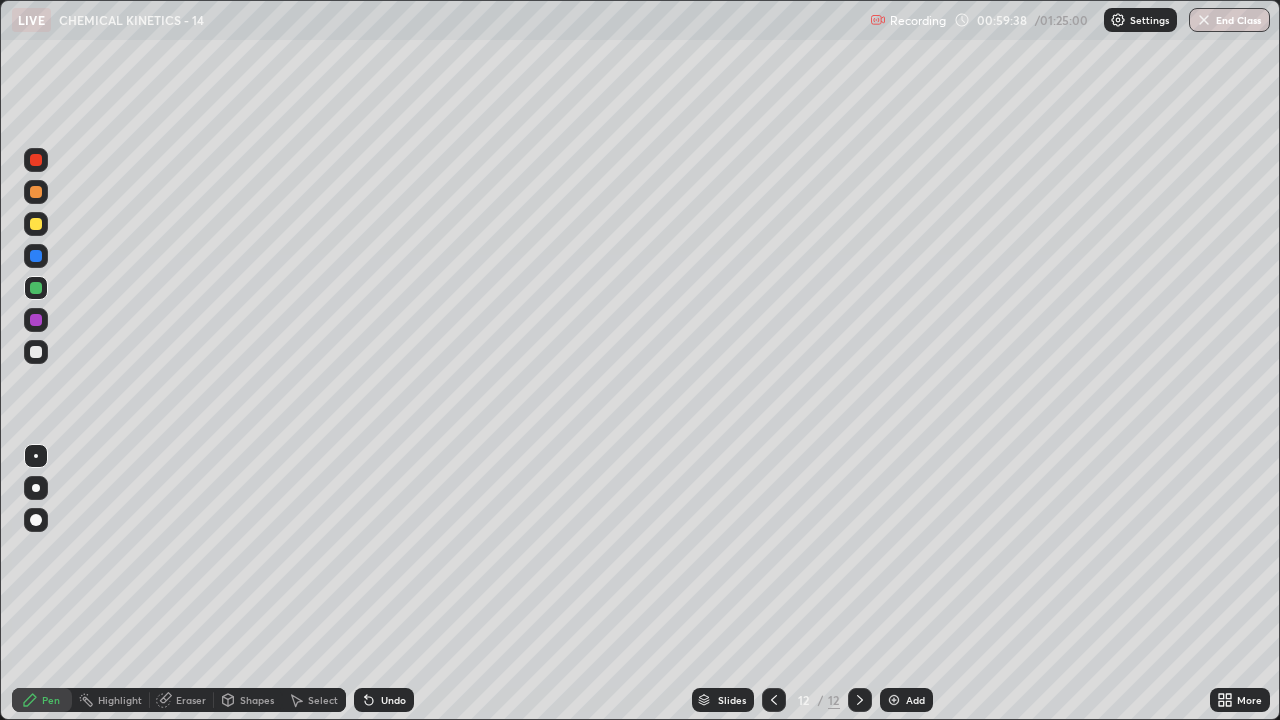 click on "Undo" at bounding box center [384, 700] 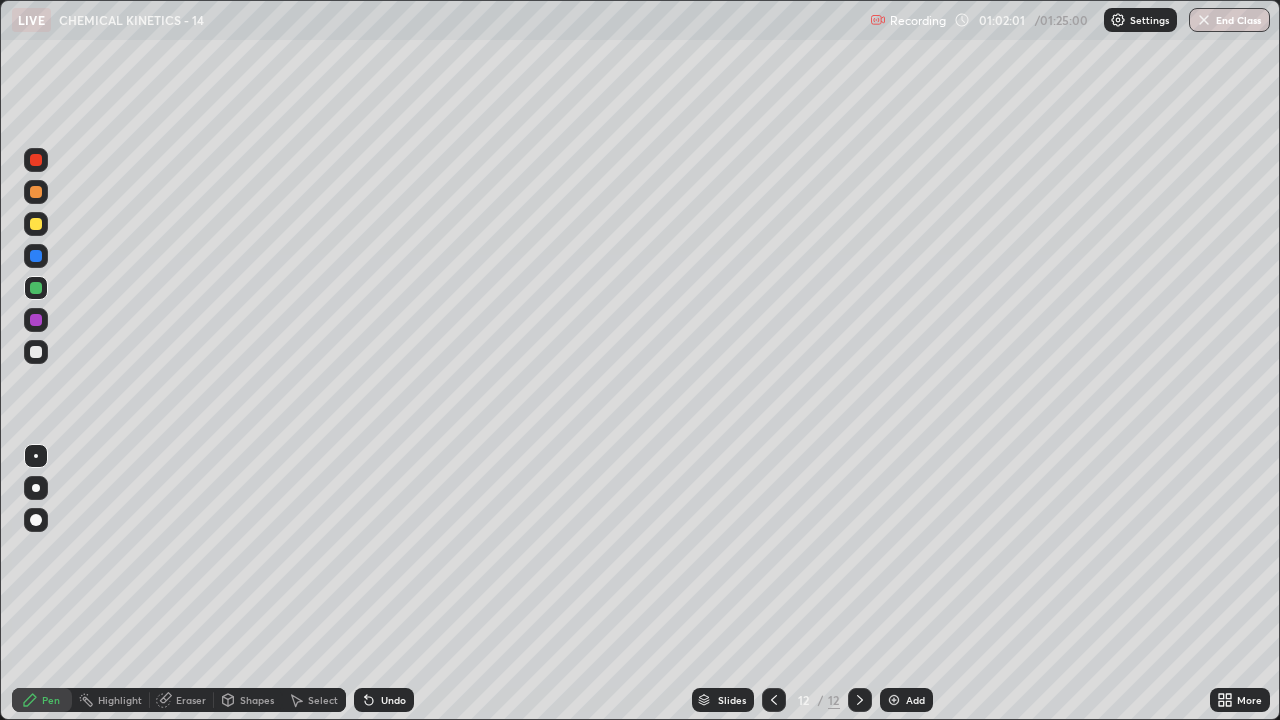 click on "Add" at bounding box center (915, 700) 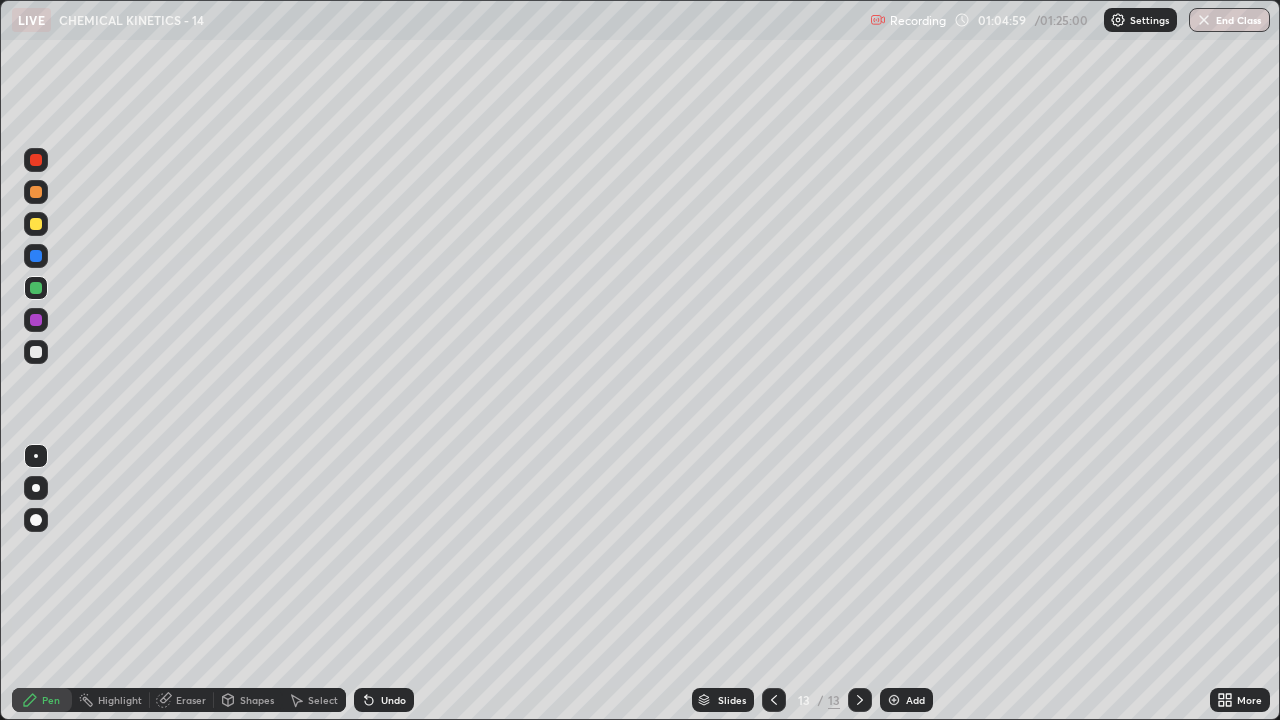 click at bounding box center [36, 224] 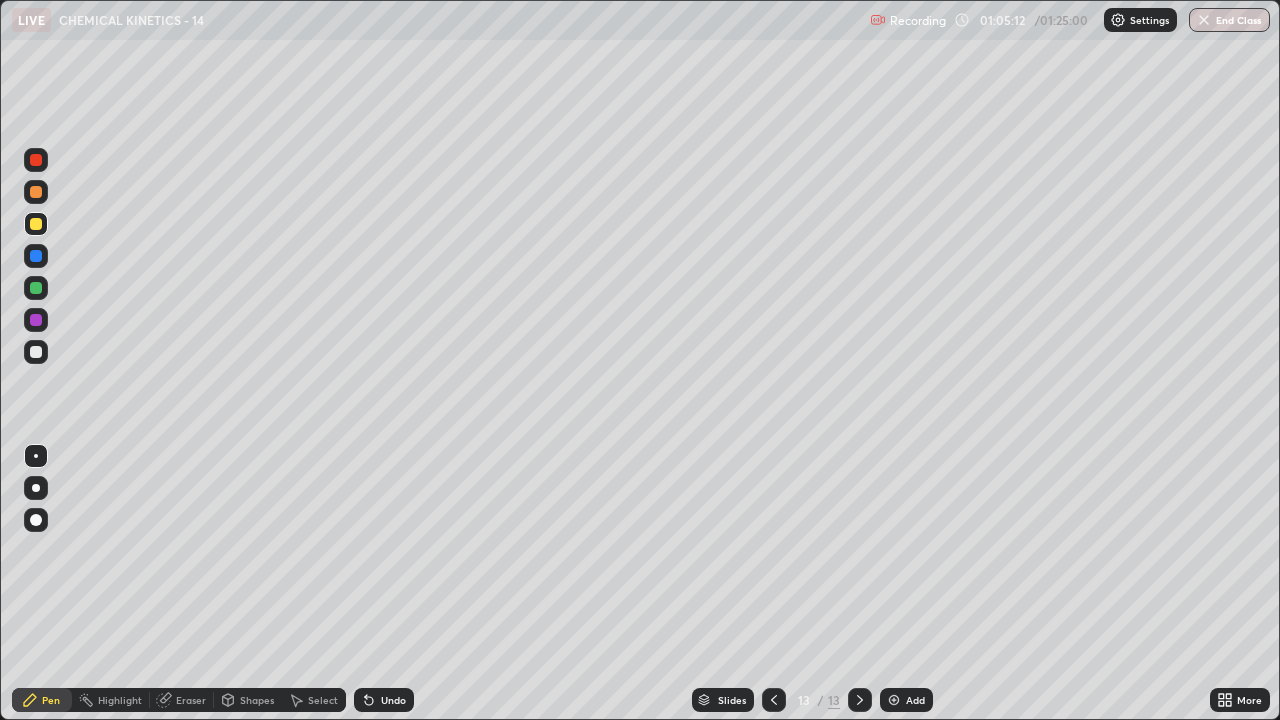 click at bounding box center [36, 352] 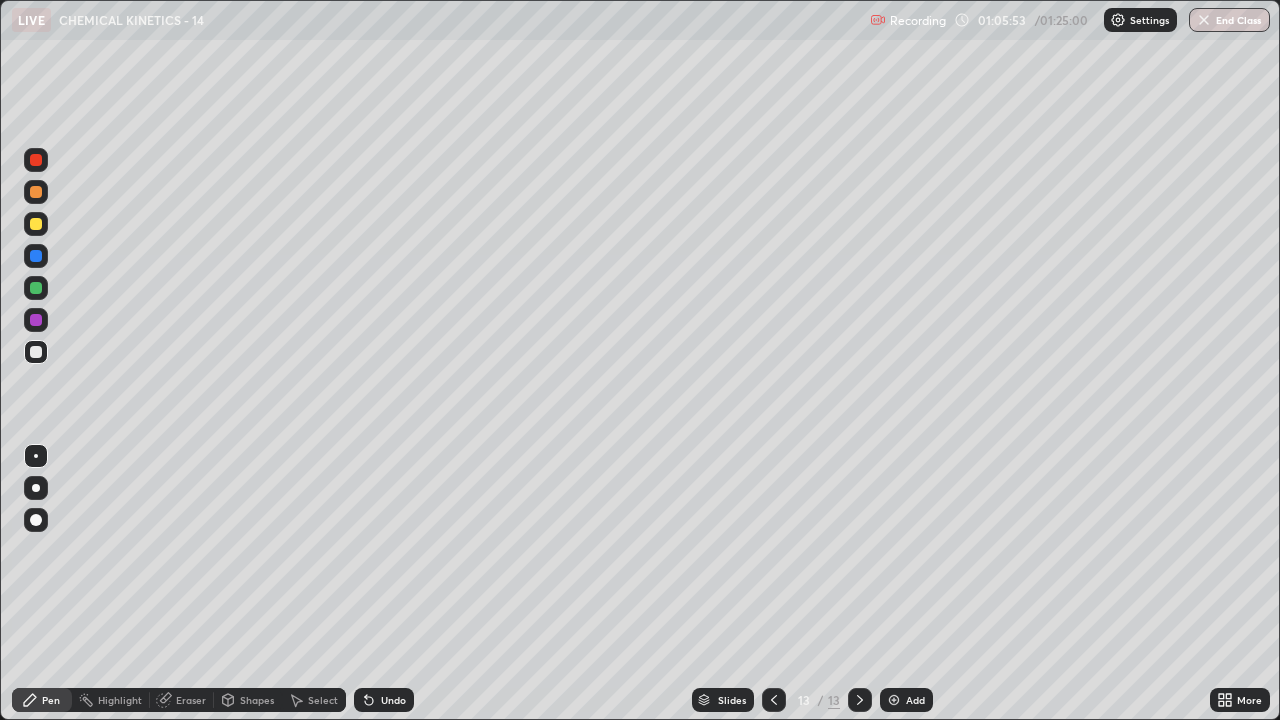 click at bounding box center [36, 288] 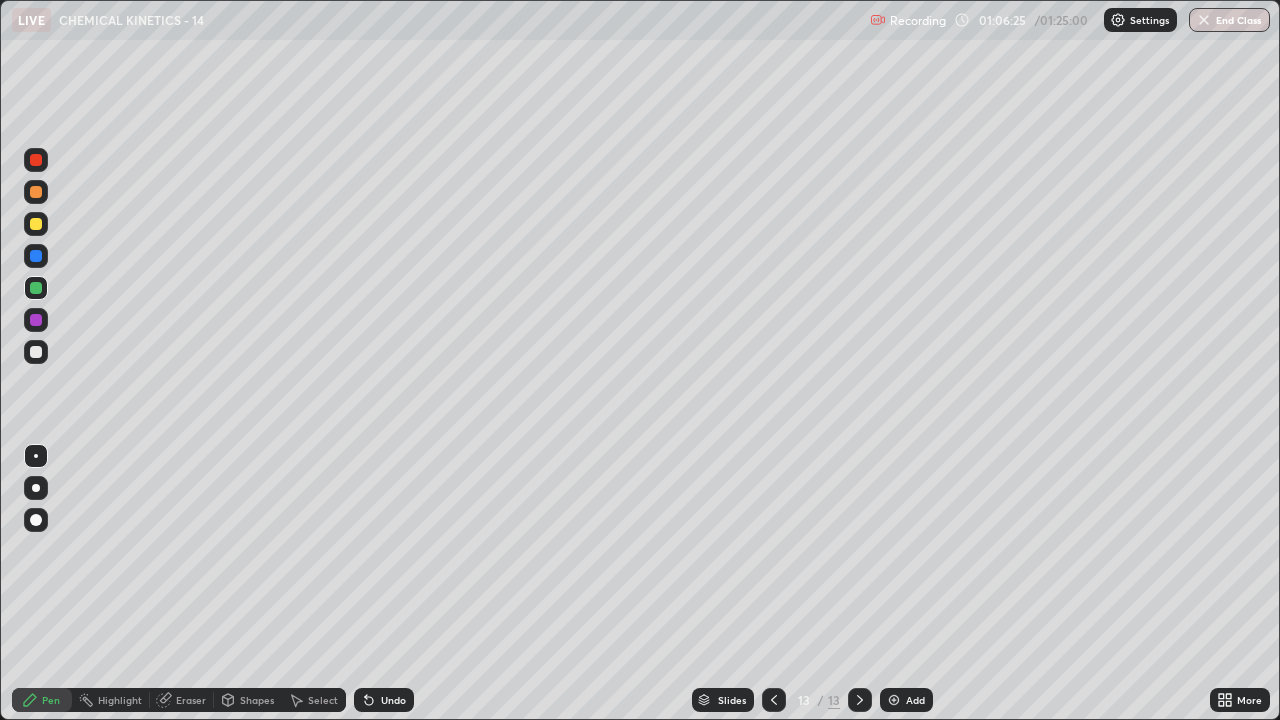 click at bounding box center [36, 352] 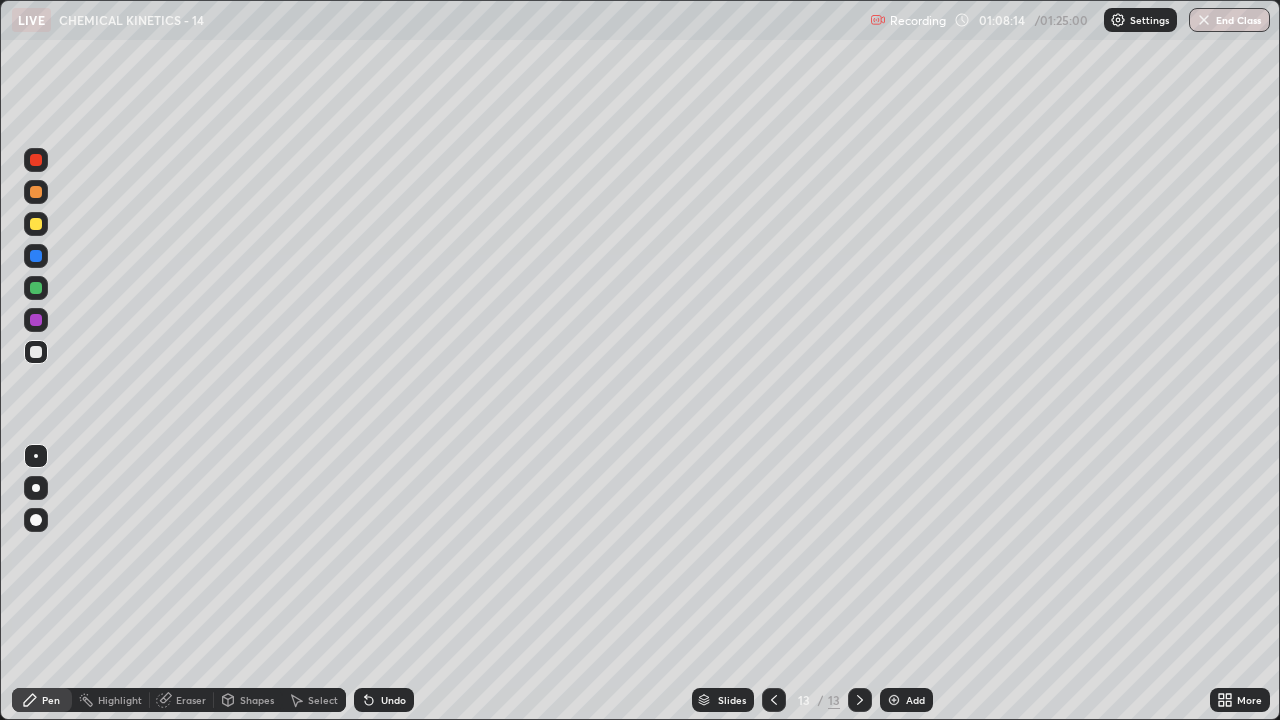 click at bounding box center (36, 224) 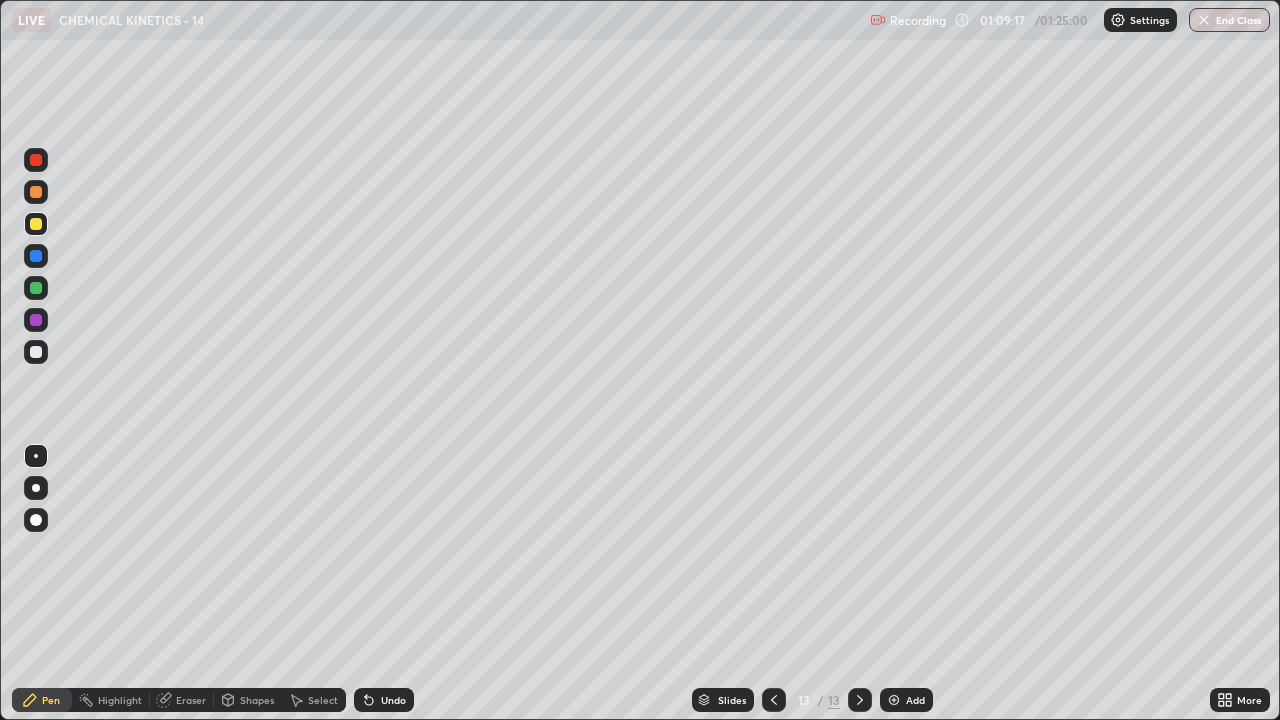 click on "Undo" at bounding box center [393, 700] 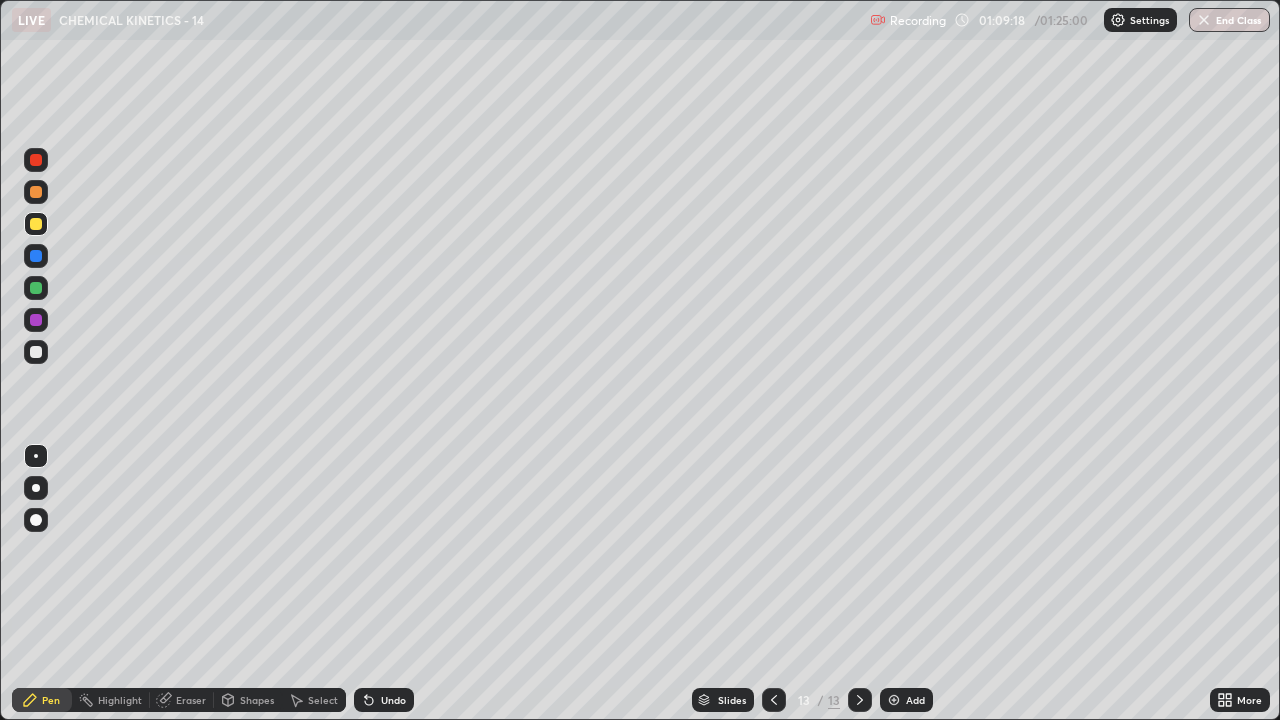 click on "Undo" at bounding box center [393, 700] 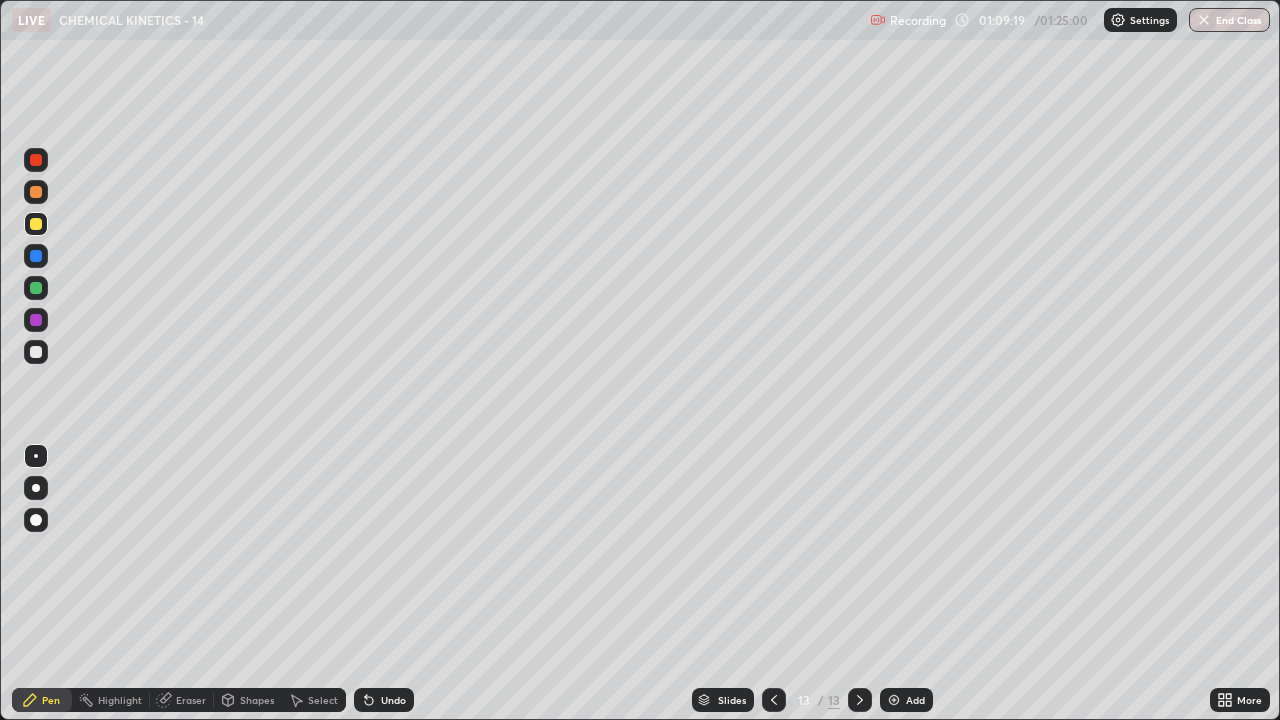 click on "Undo" at bounding box center [393, 700] 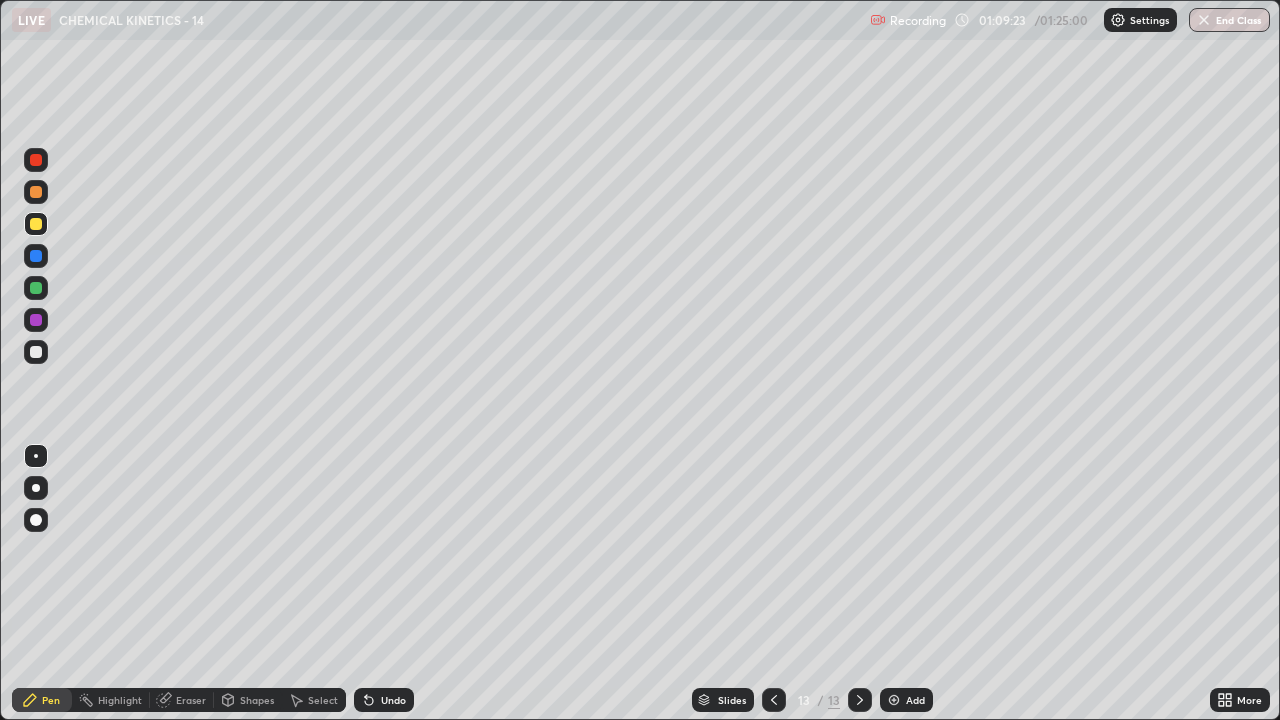 click 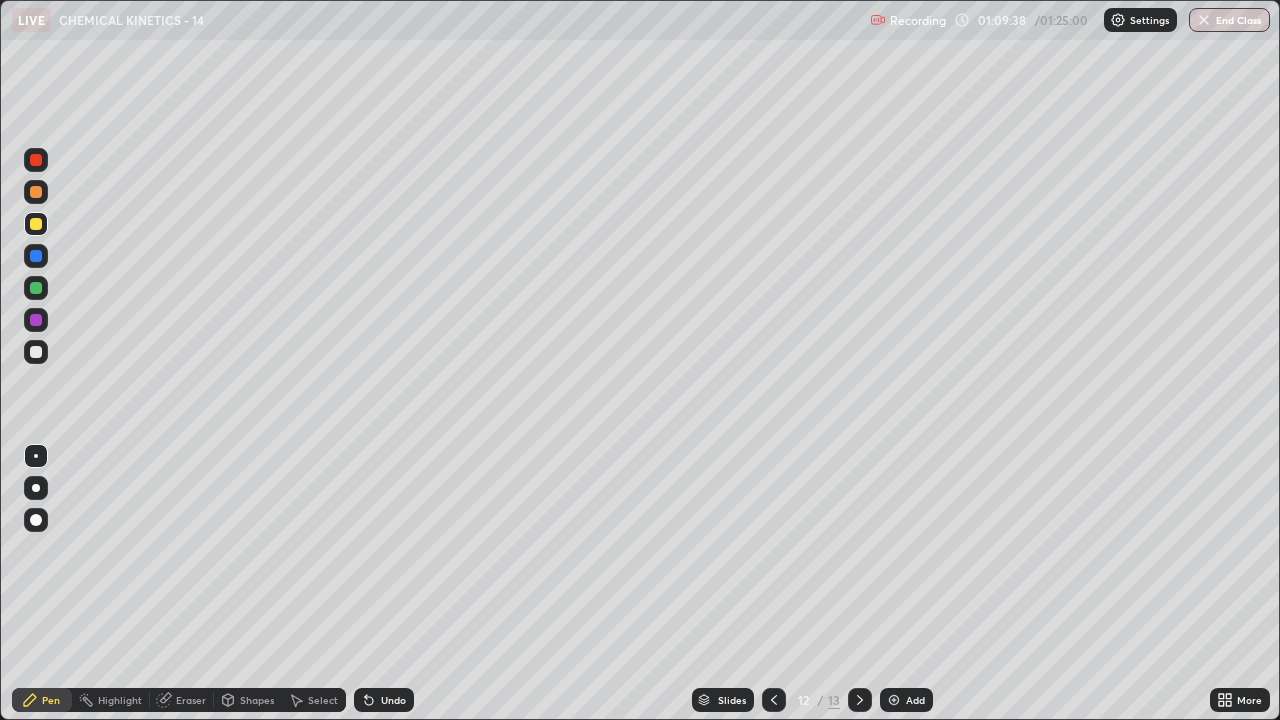 click 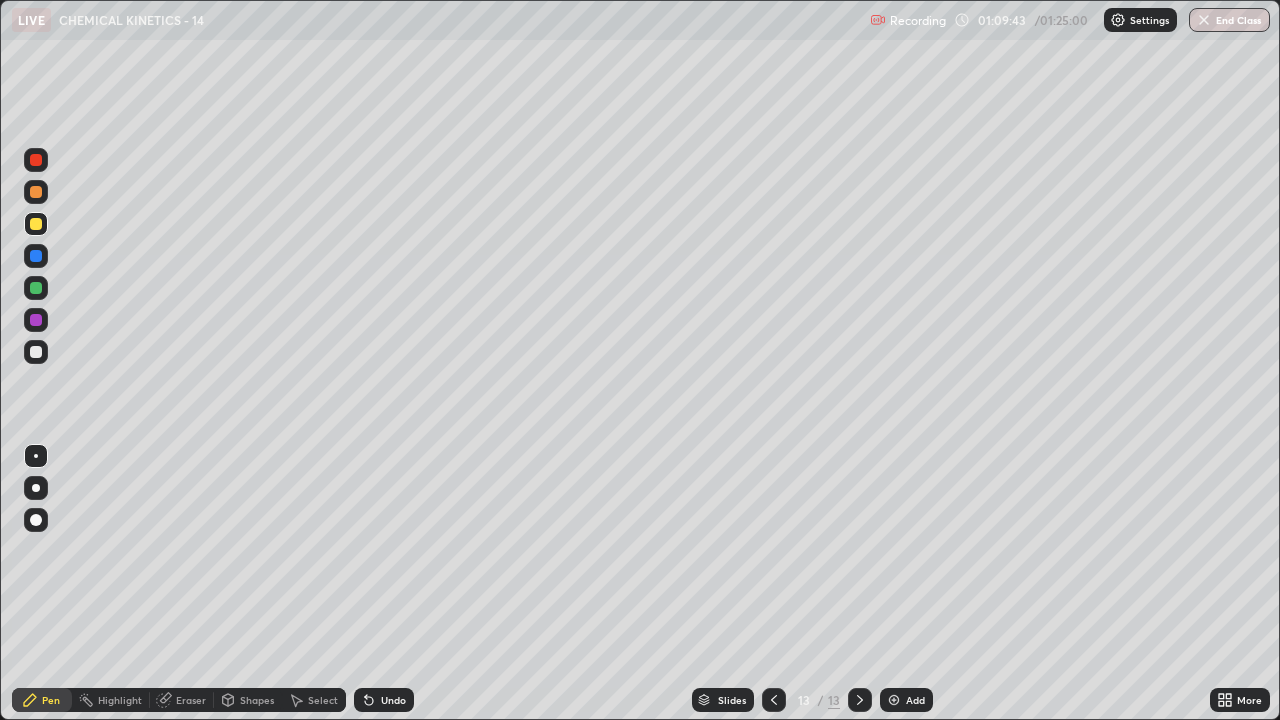 click on "Add" at bounding box center (906, 700) 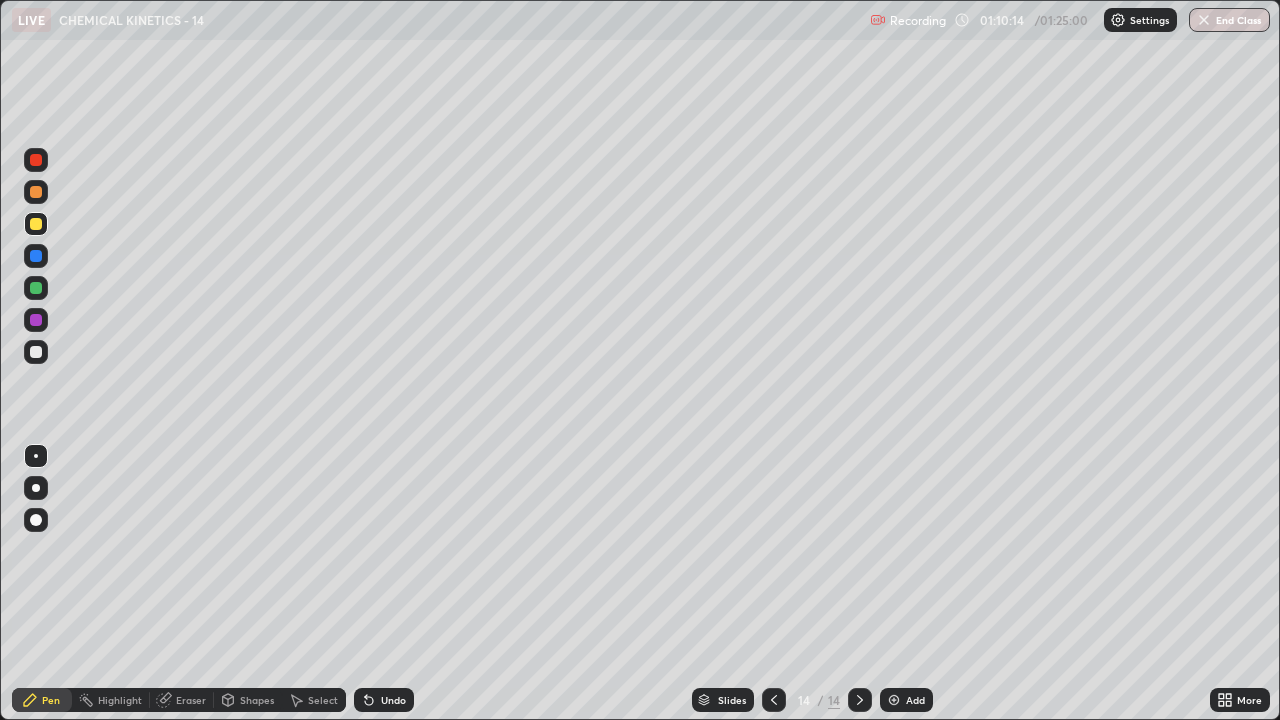 click at bounding box center (36, 352) 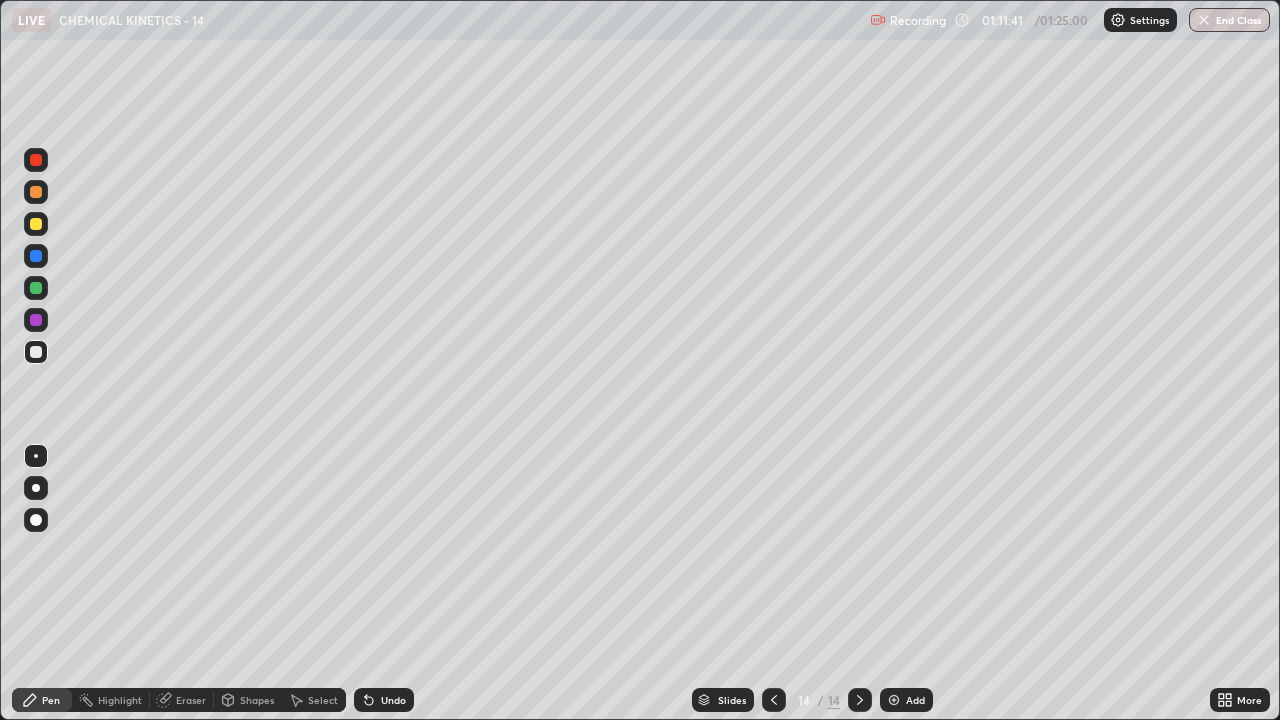 click at bounding box center [36, 288] 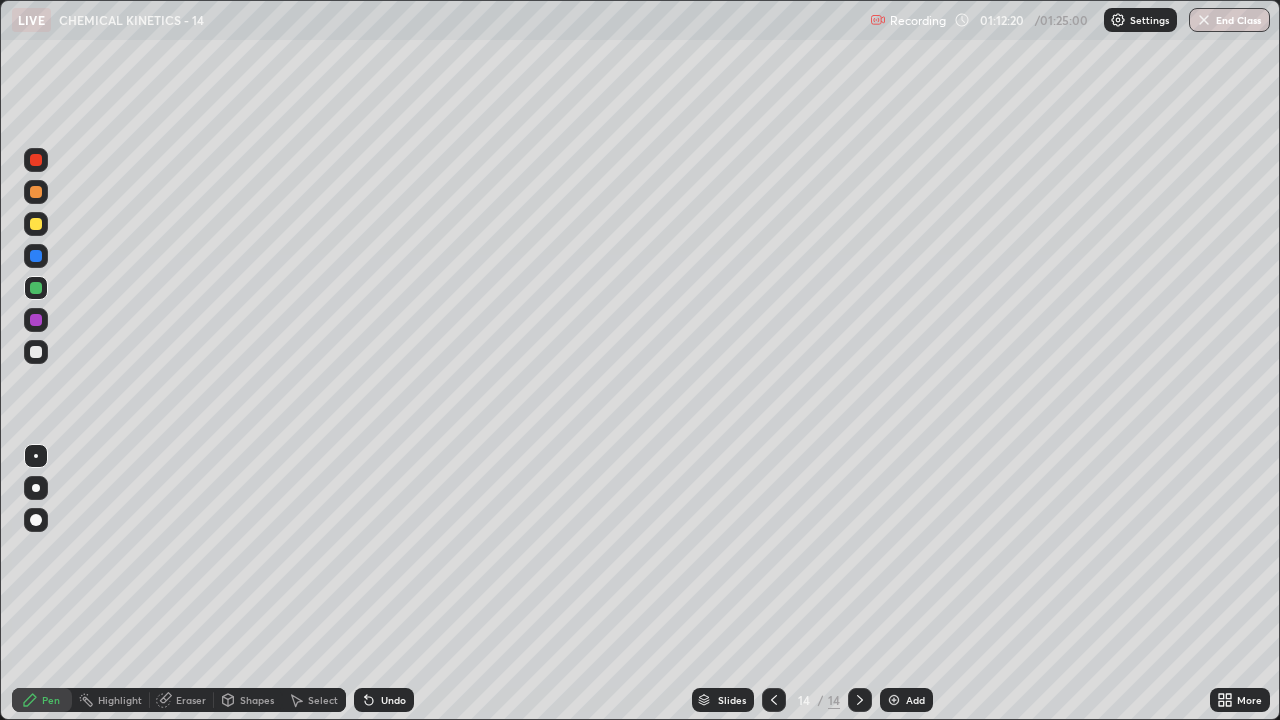 click on "Add" at bounding box center [915, 700] 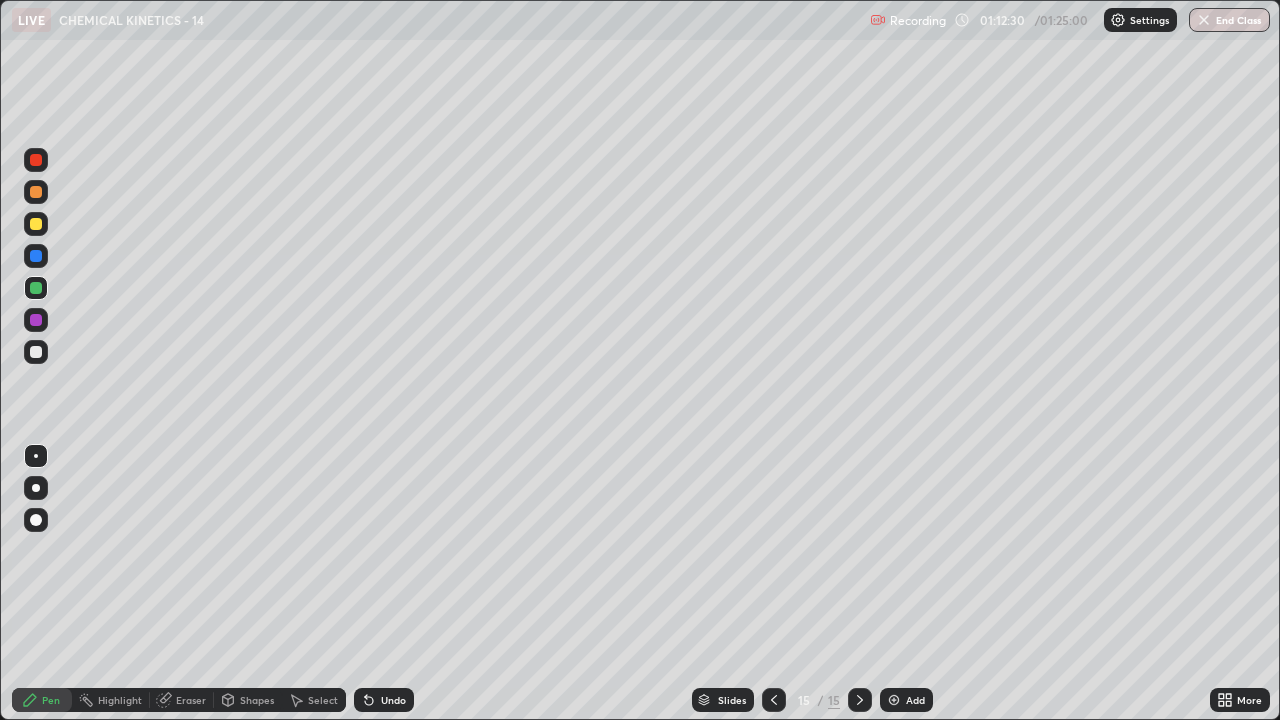 click at bounding box center [36, 352] 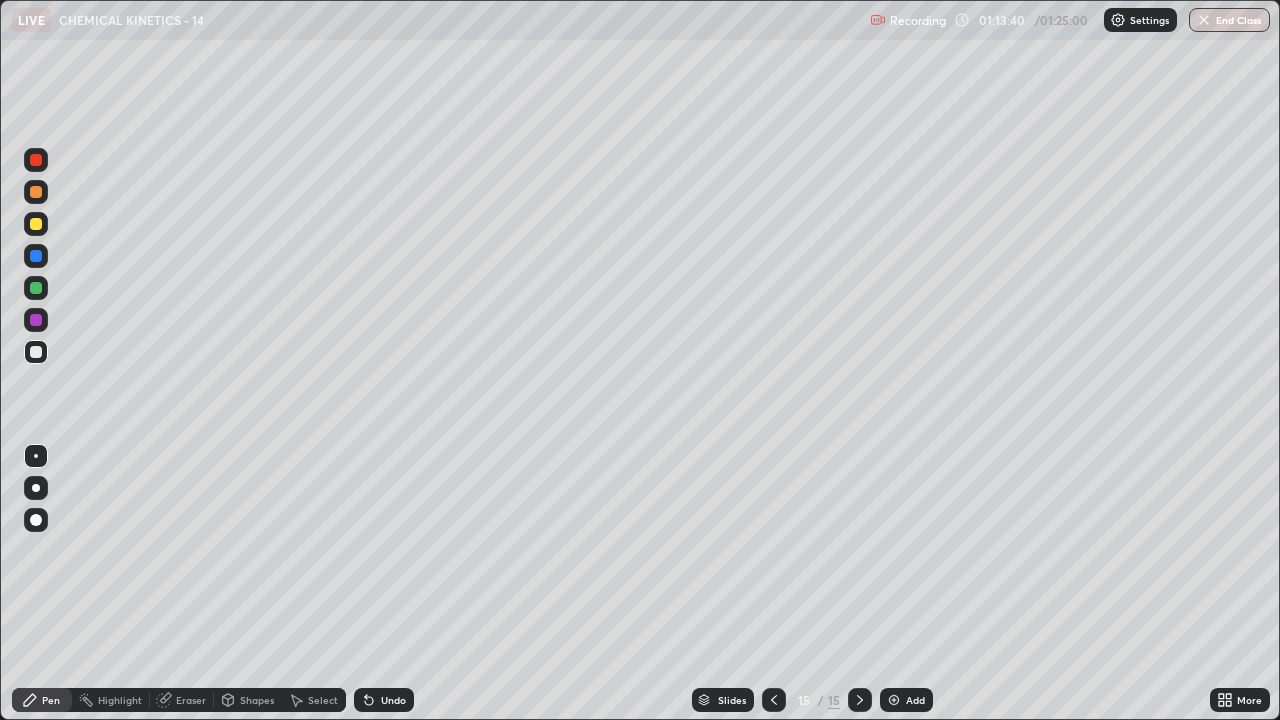 click at bounding box center [36, 256] 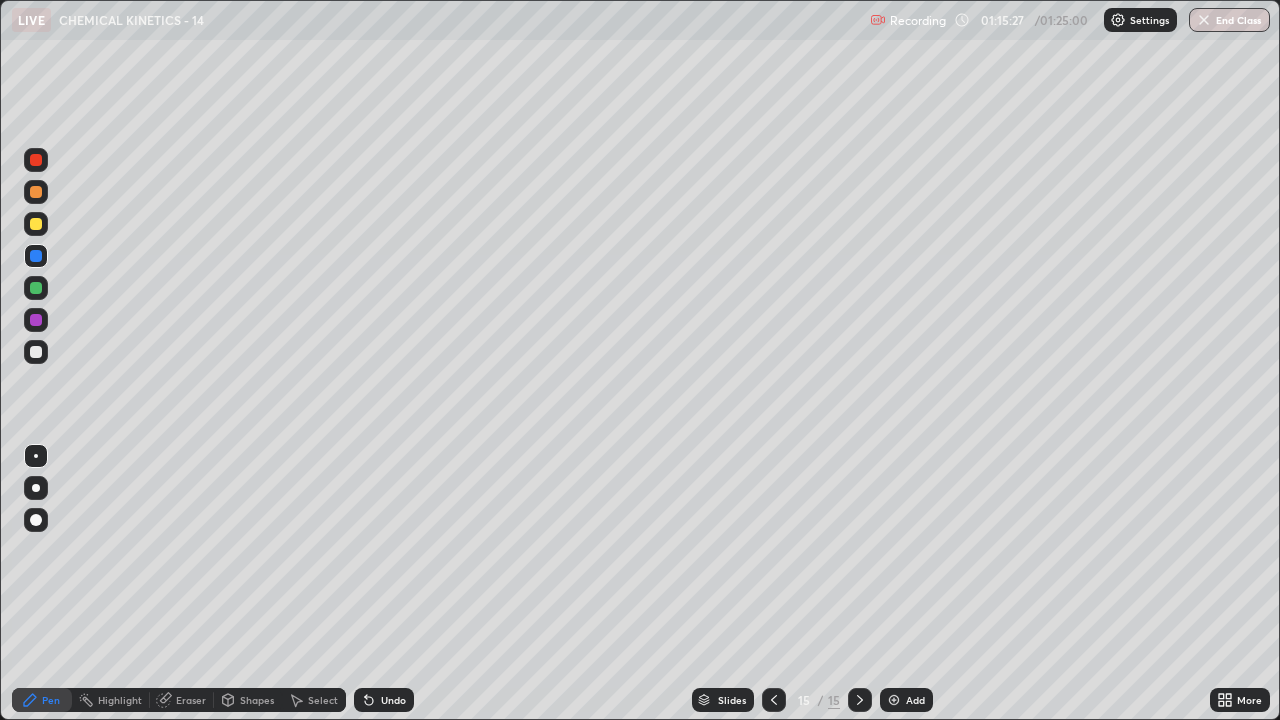 click at bounding box center (894, 700) 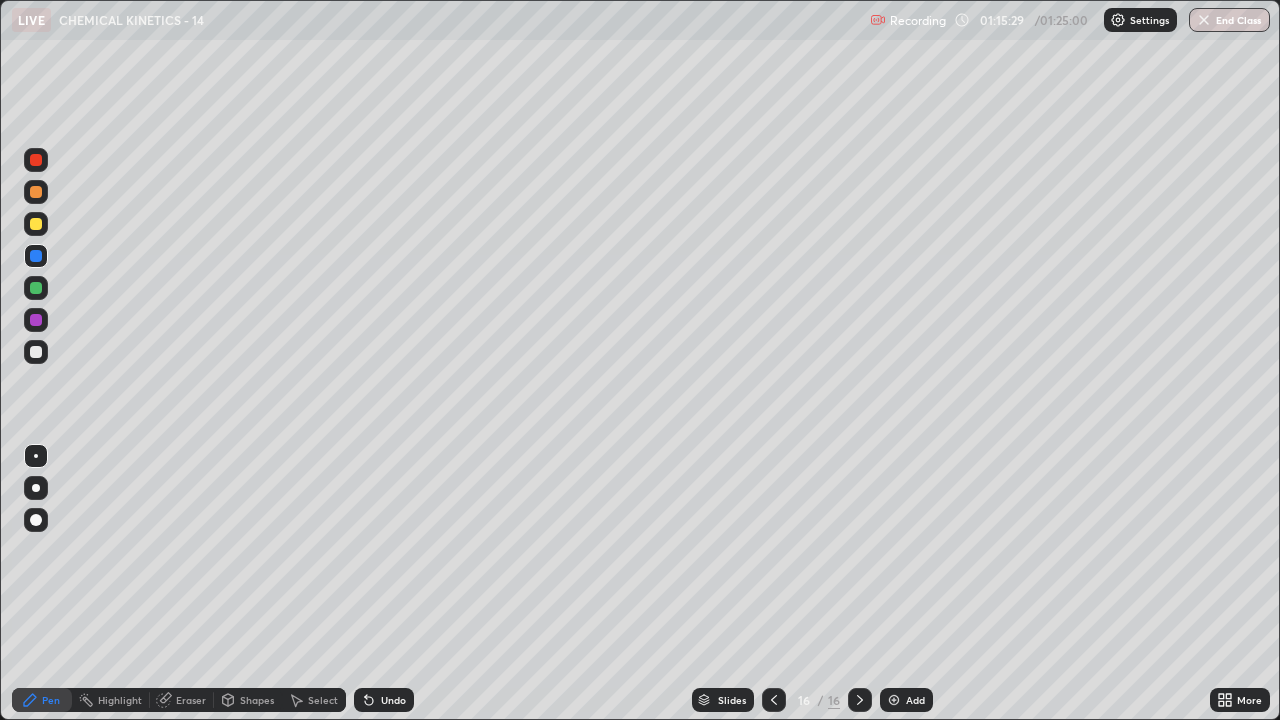 click at bounding box center (36, 352) 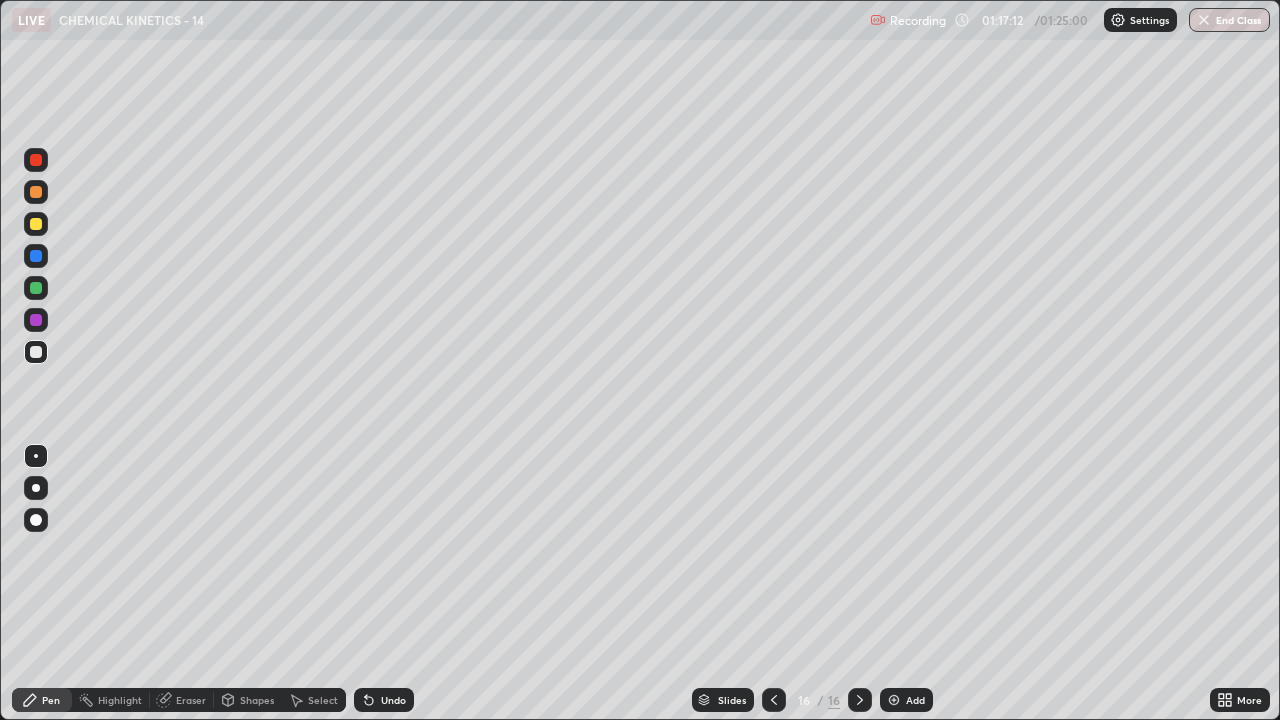 click on "Slides" at bounding box center (732, 700) 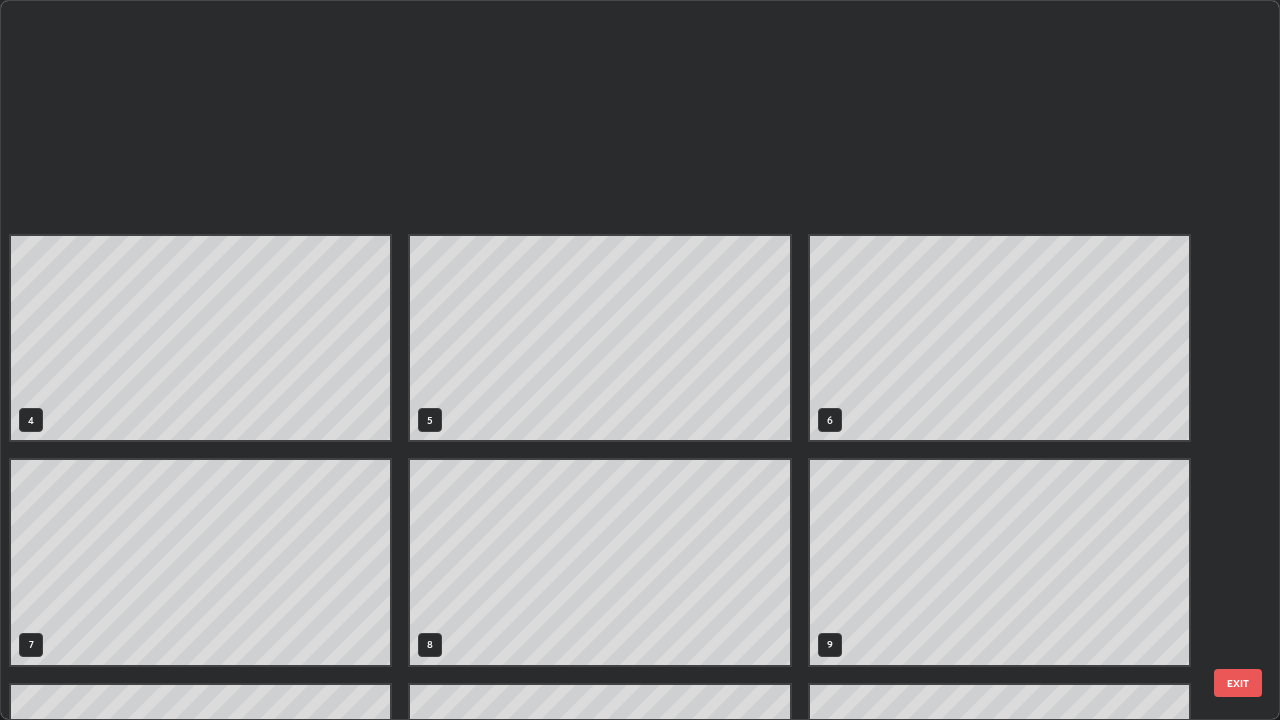 scroll, scrollTop: 629, scrollLeft: 0, axis: vertical 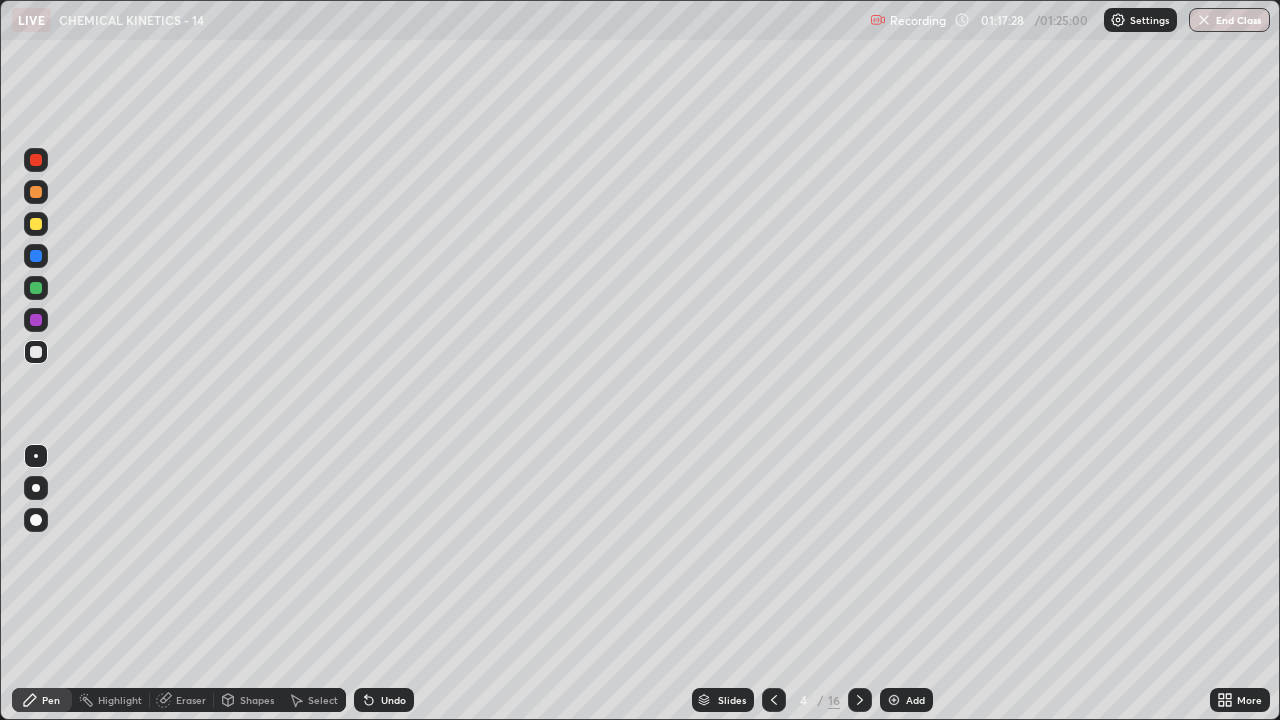 click 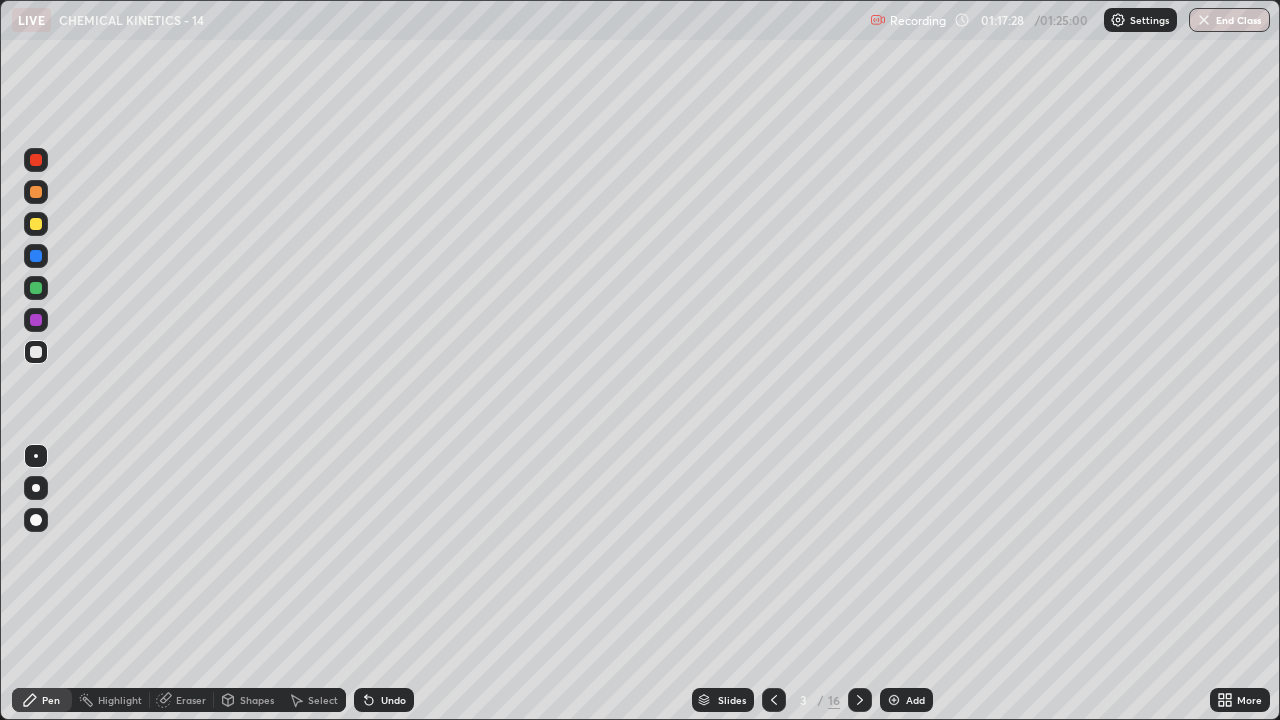 click 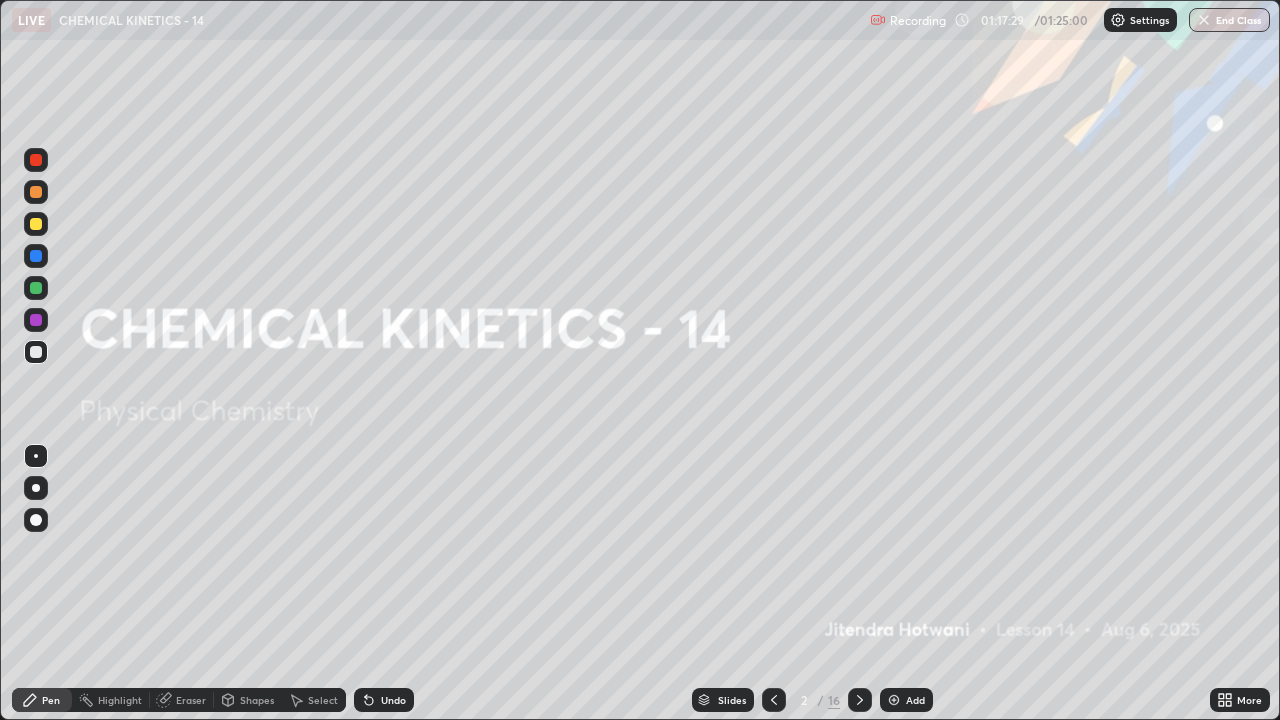 click 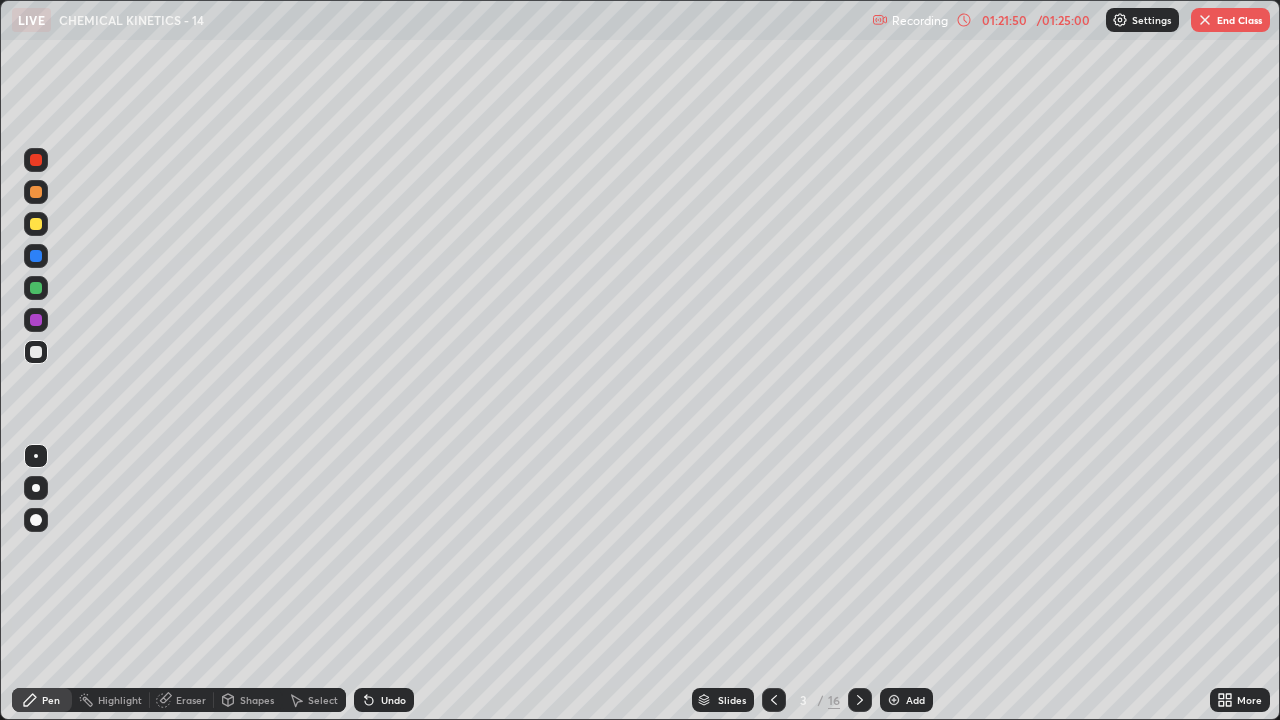 click at bounding box center [1205, 20] 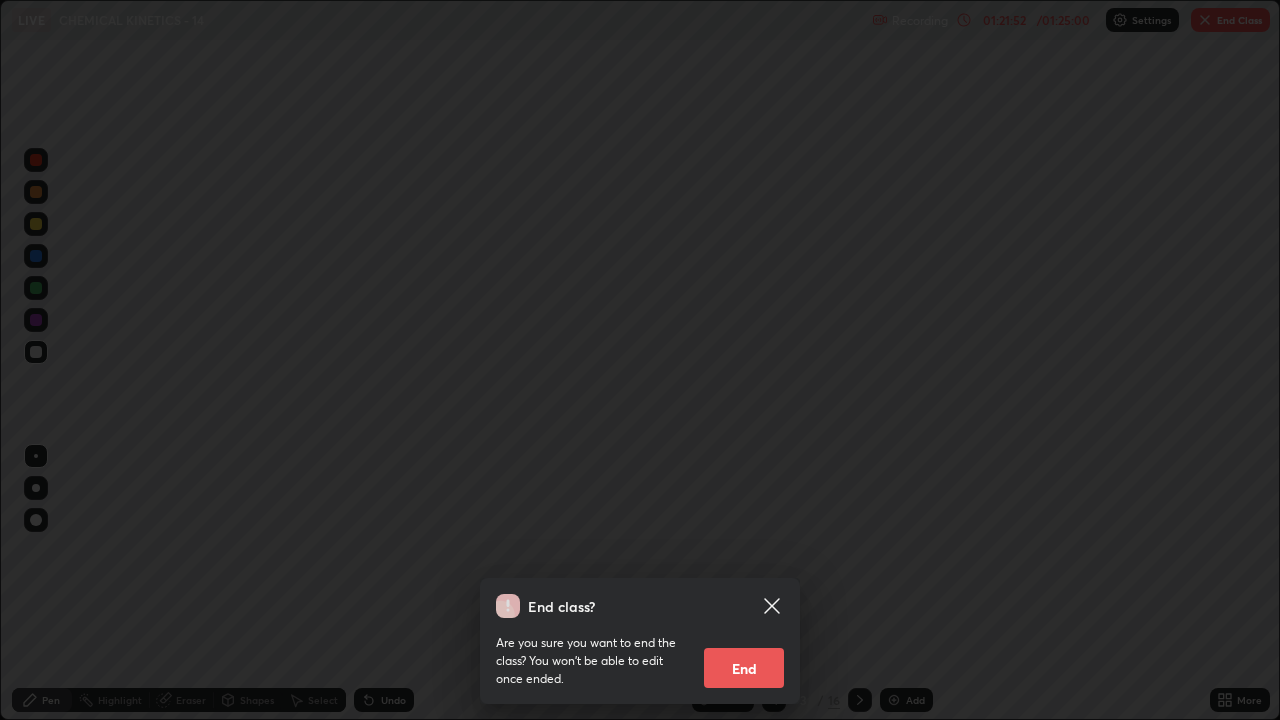 click on "End" at bounding box center [744, 668] 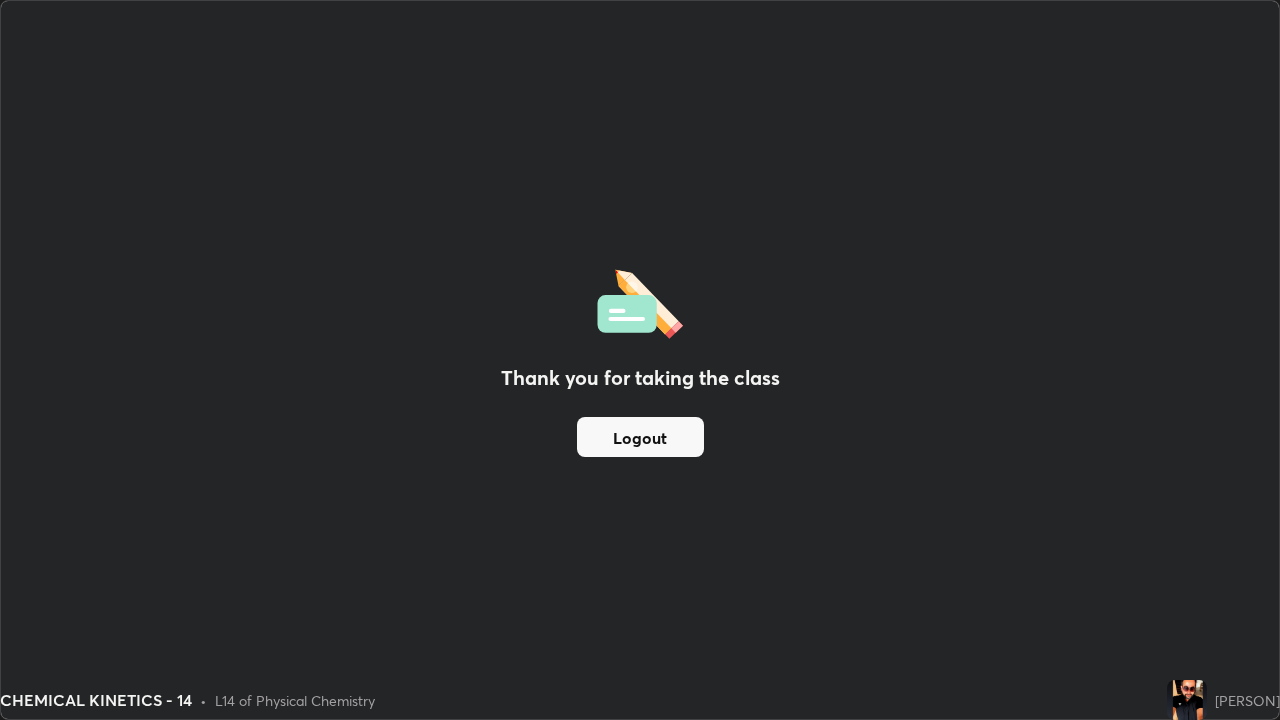 click on "Thank you for taking the class Logout" at bounding box center (640, 360) 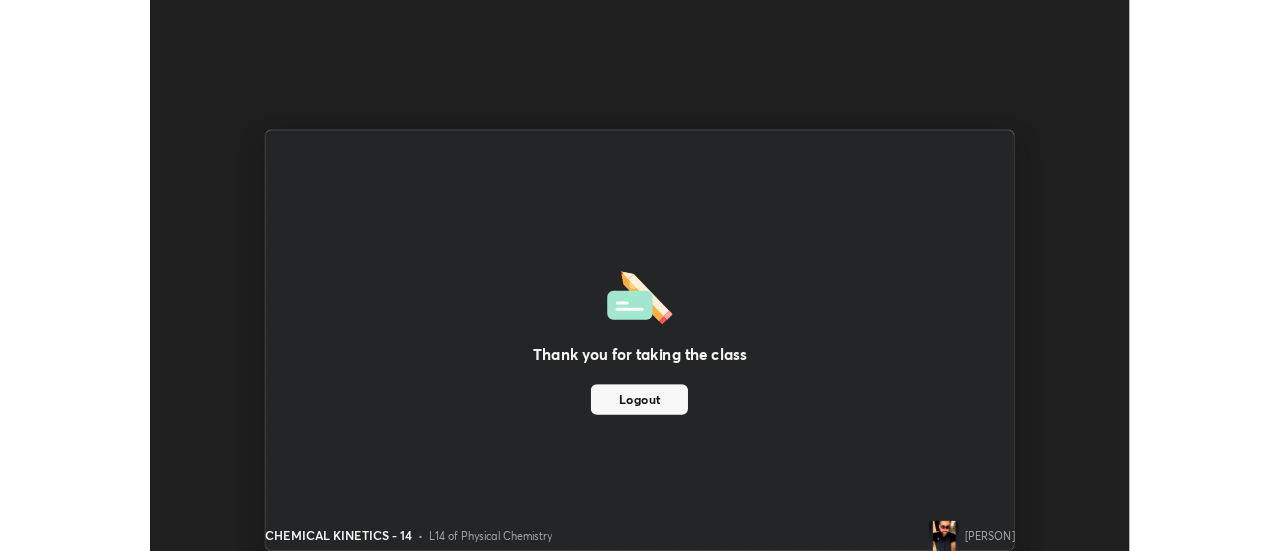 scroll, scrollTop: 551, scrollLeft: 1280, axis: both 